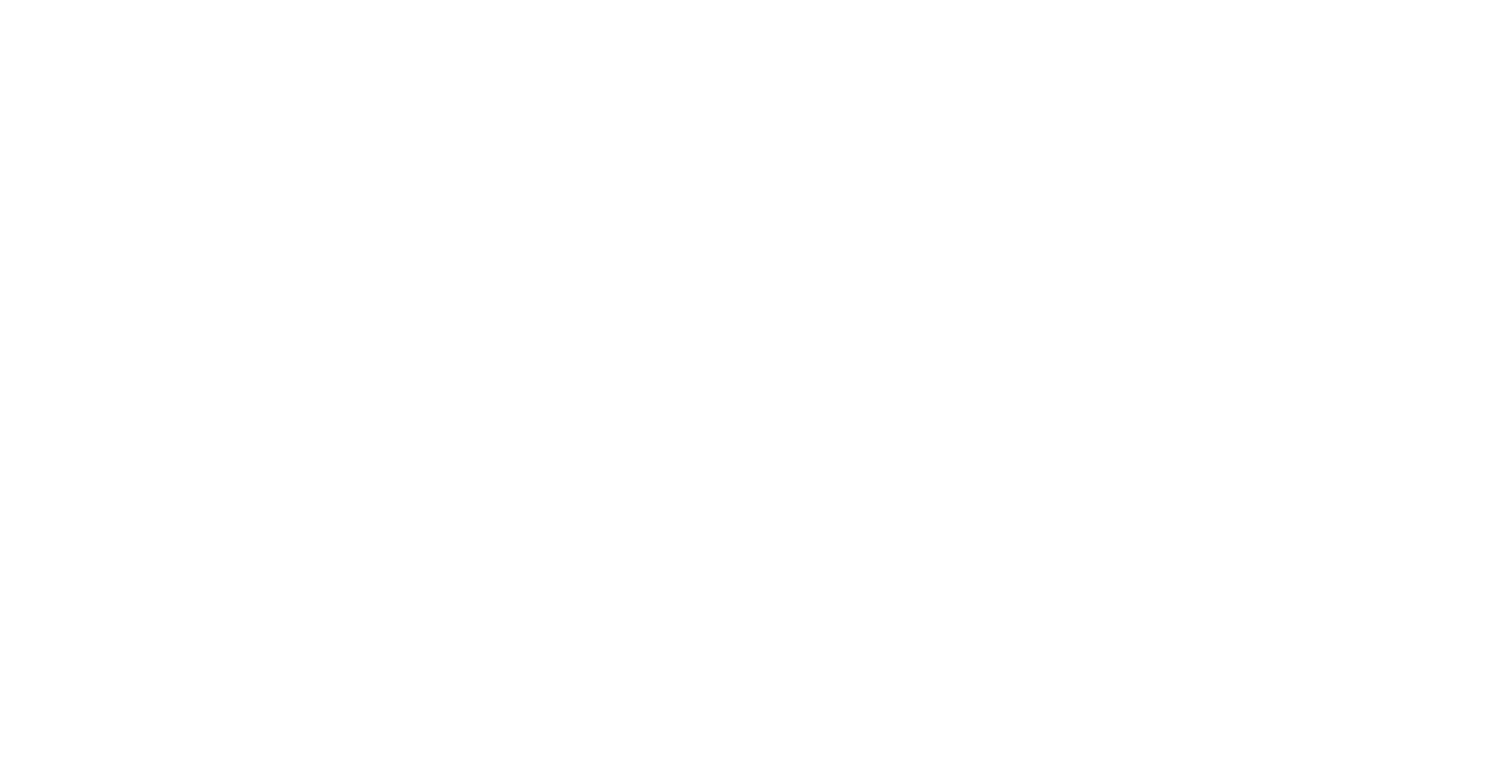 scroll, scrollTop: 0, scrollLeft: 0, axis: both 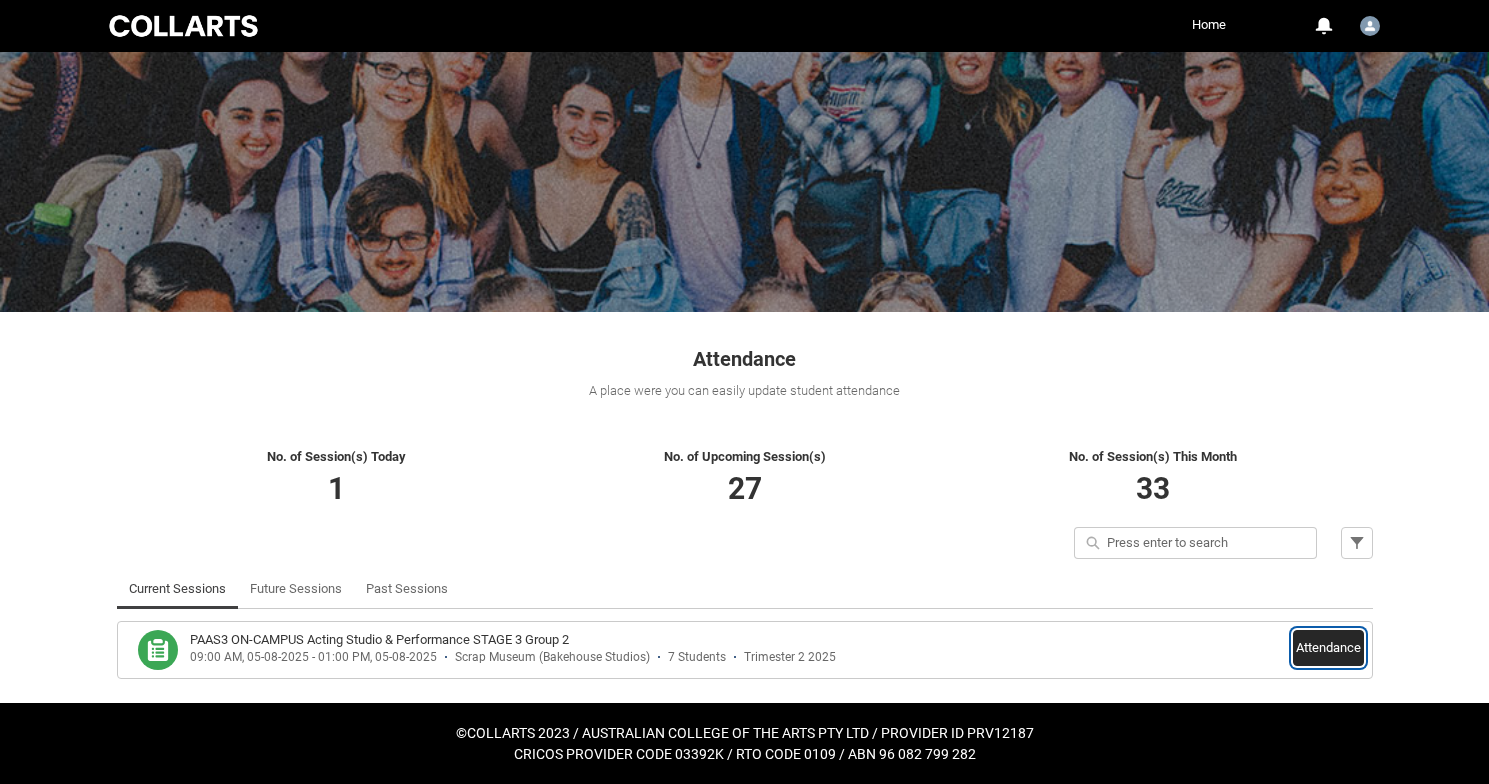 click on "Attendance" at bounding box center [1328, 648] 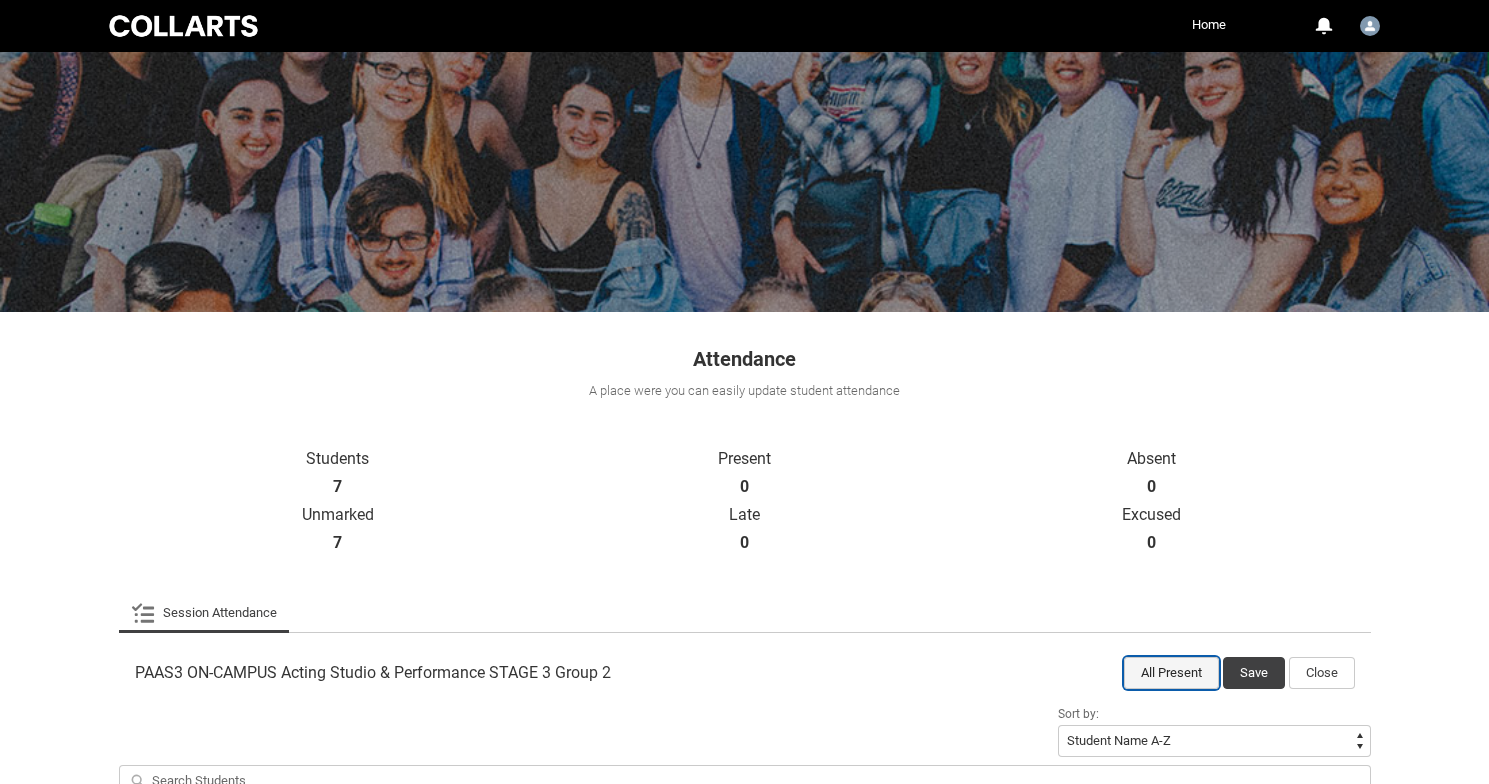 click on "All Present" at bounding box center (1171, 673) 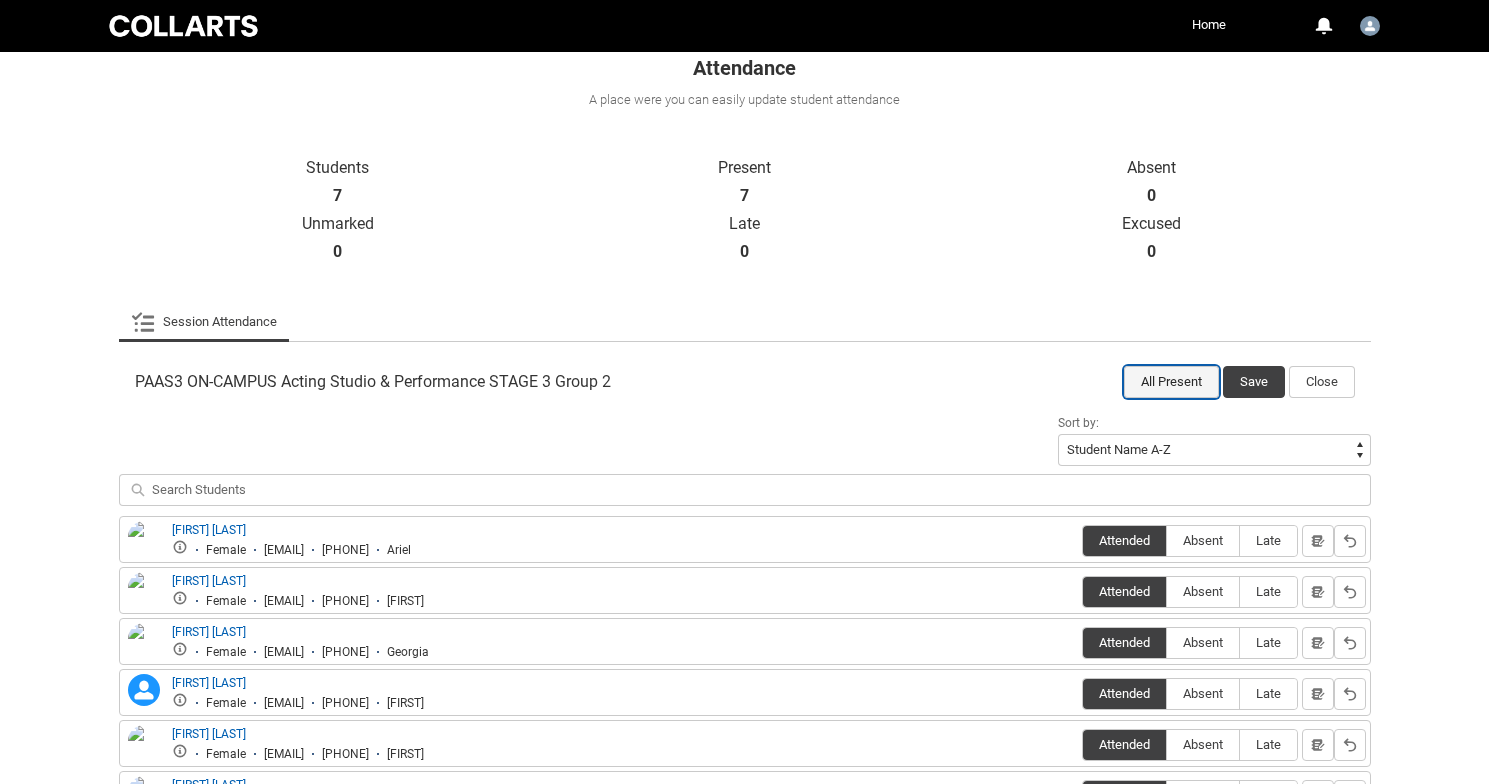 scroll, scrollTop: 557, scrollLeft: 0, axis: vertical 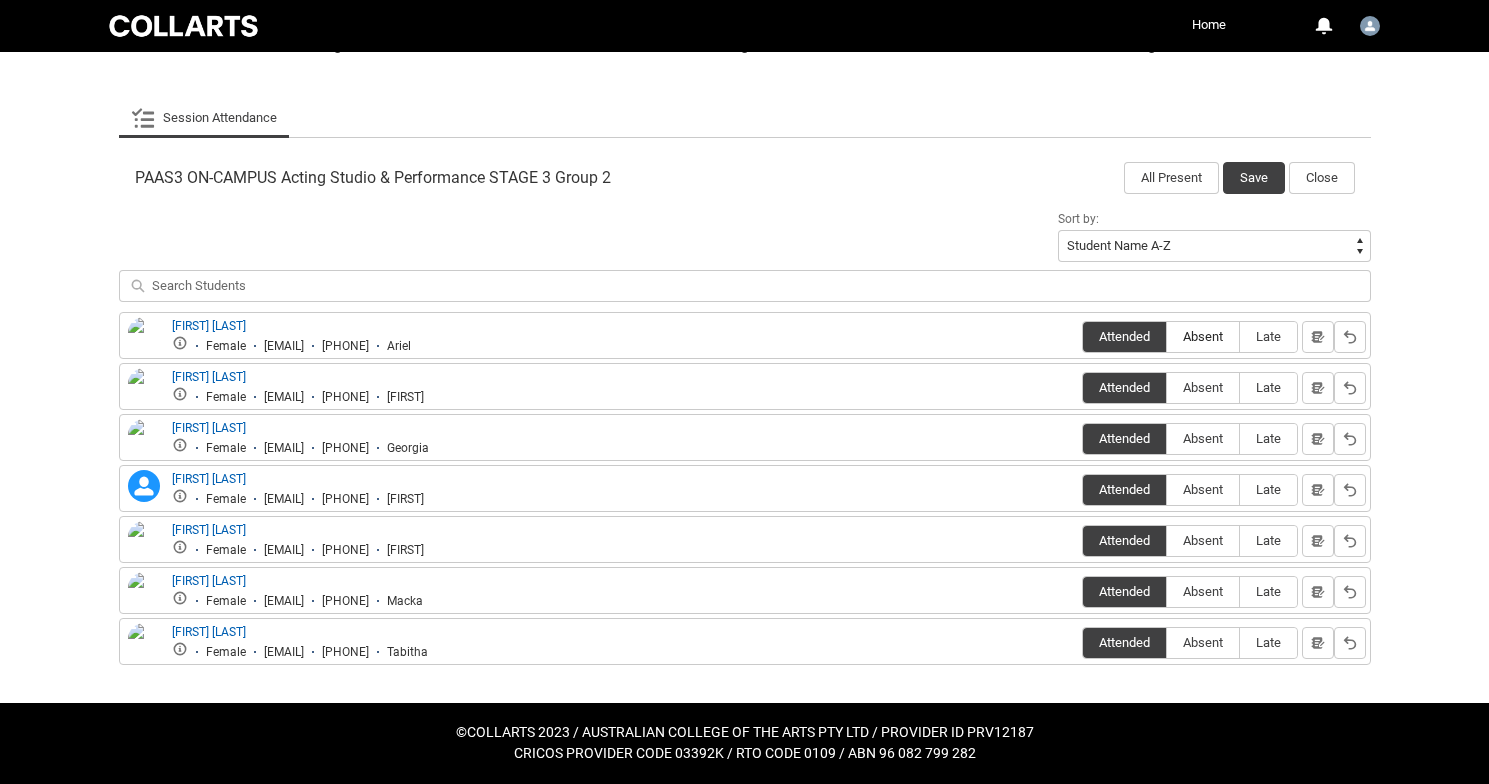 click on "Absent" at bounding box center (1203, 336) 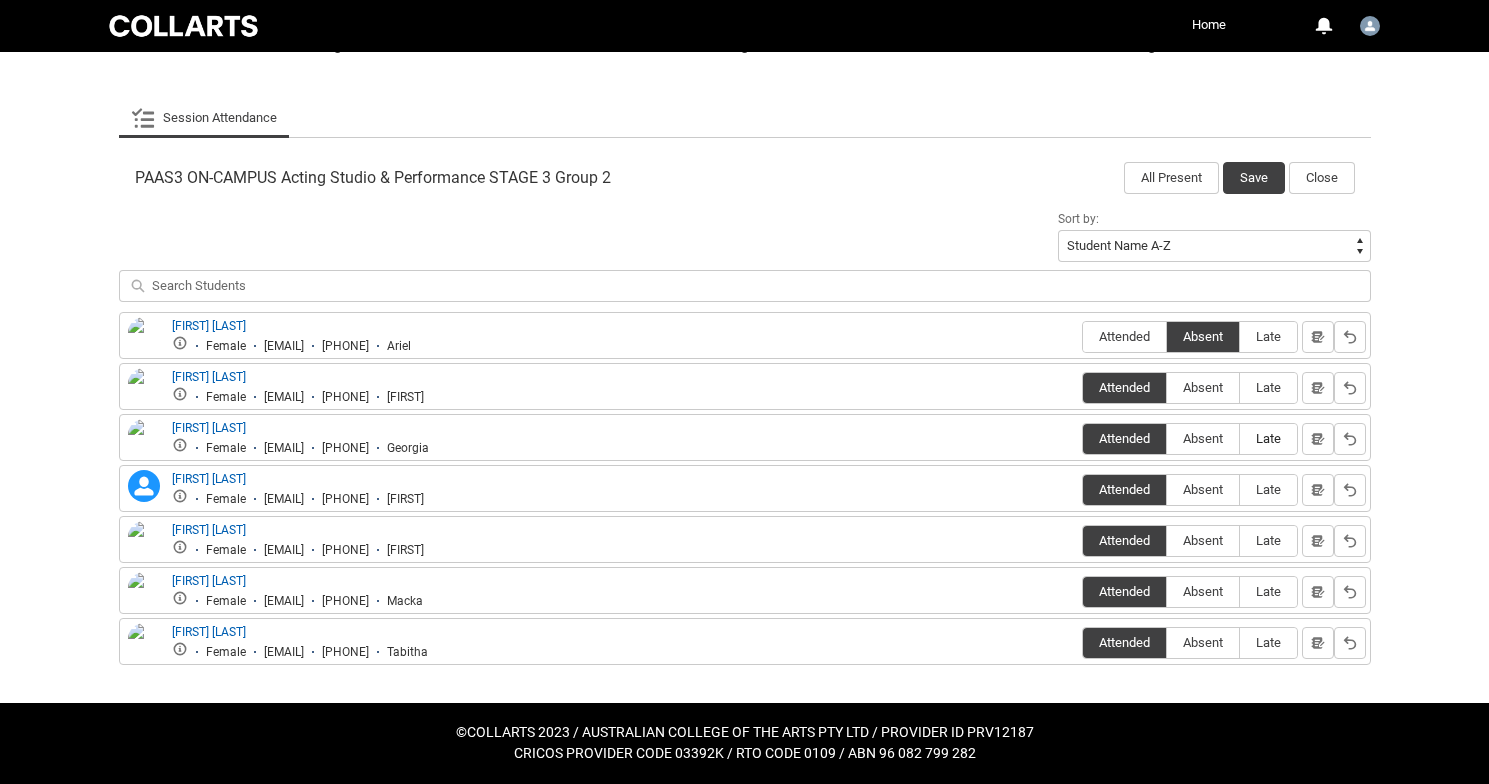 click on "Late" at bounding box center [1268, 438] 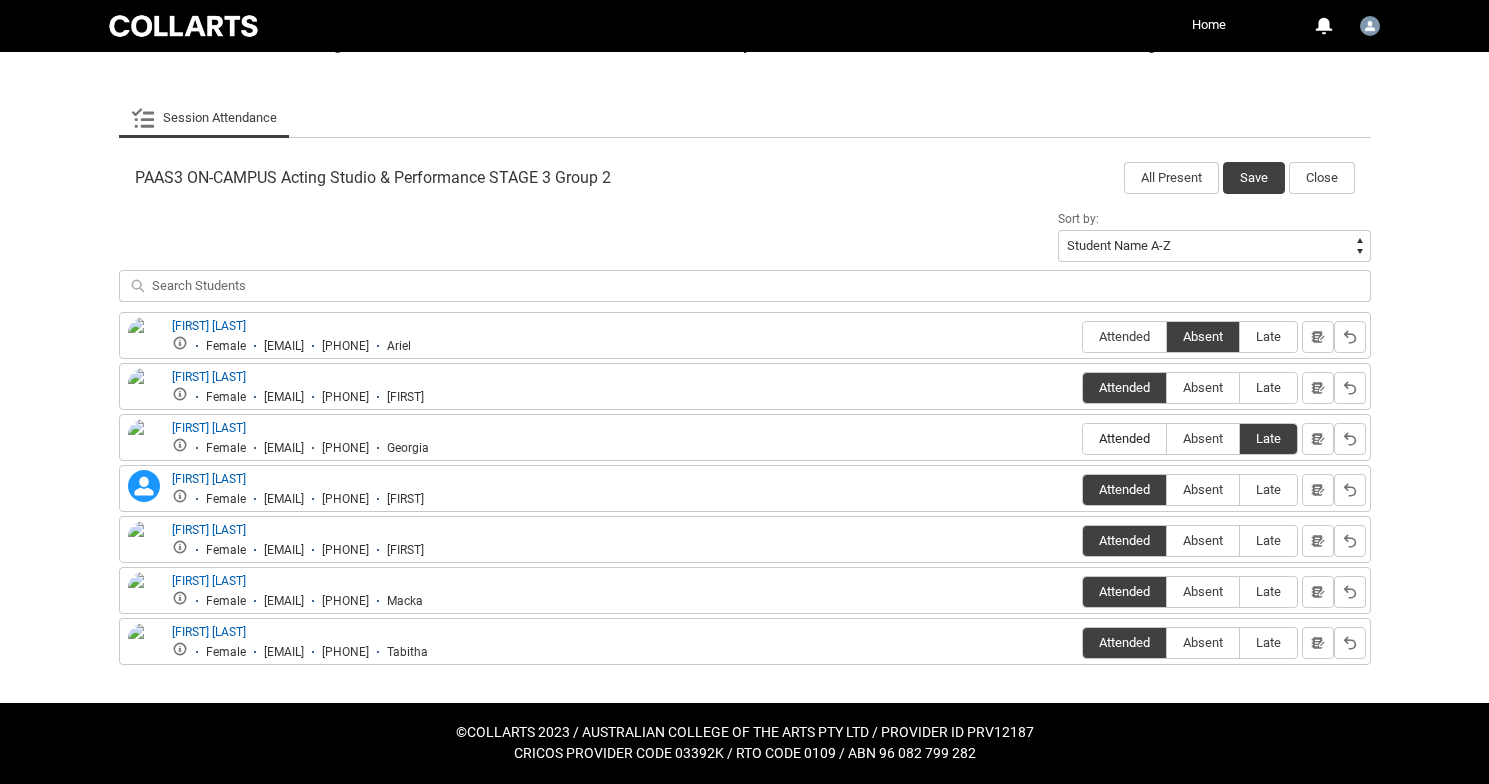 click on "Attended" at bounding box center (1124, 438) 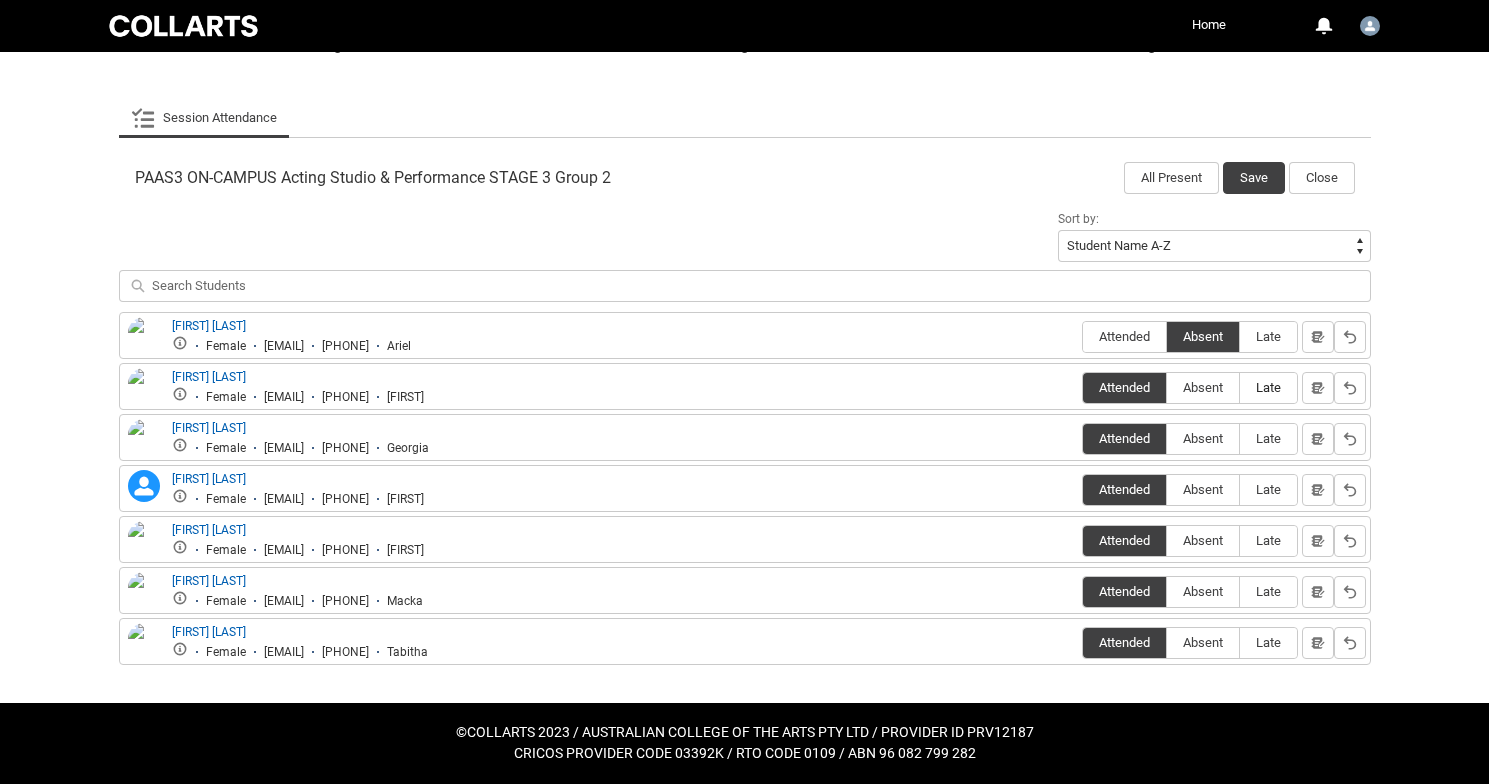 click on "Late" at bounding box center [1268, 387] 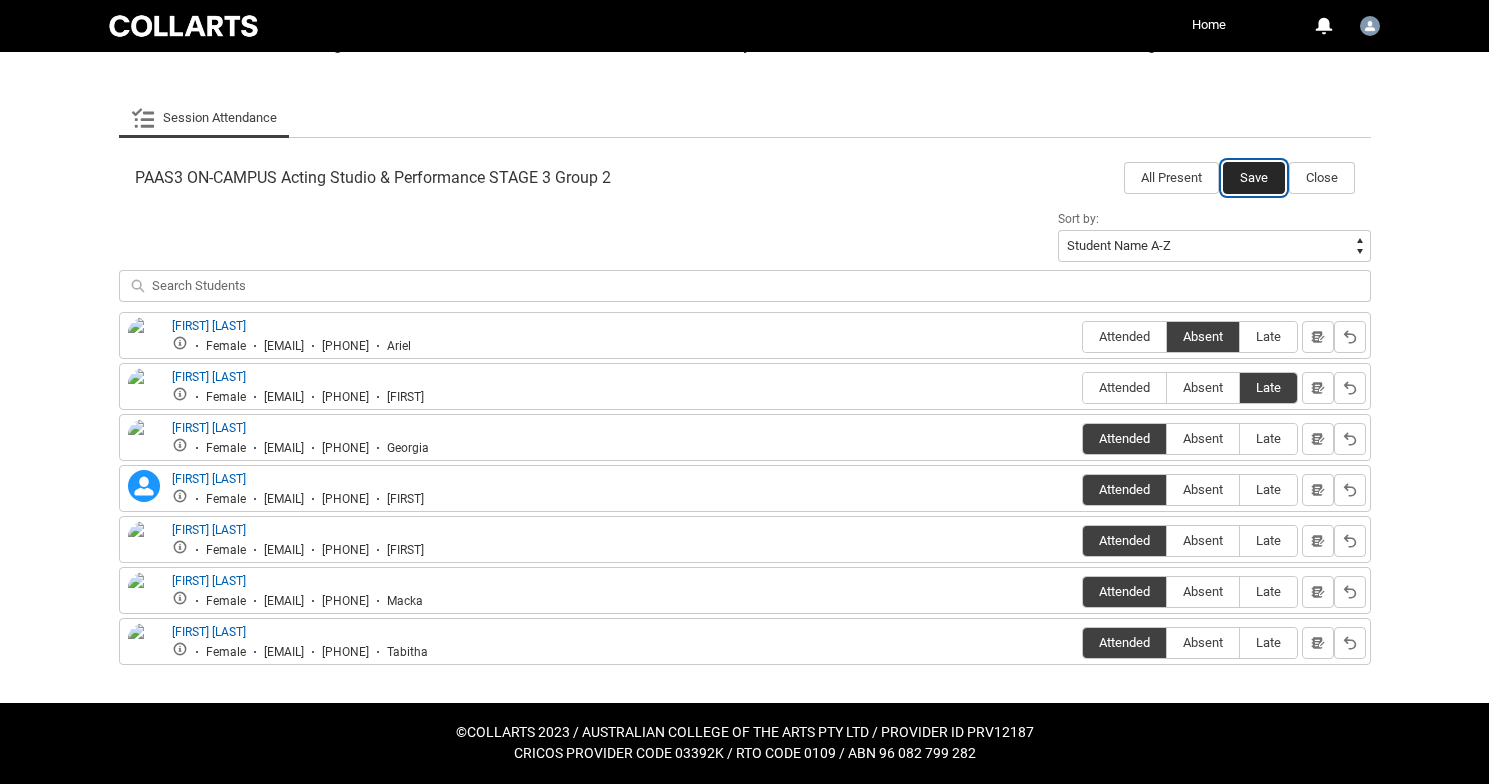 click on "Save" at bounding box center [1254, 178] 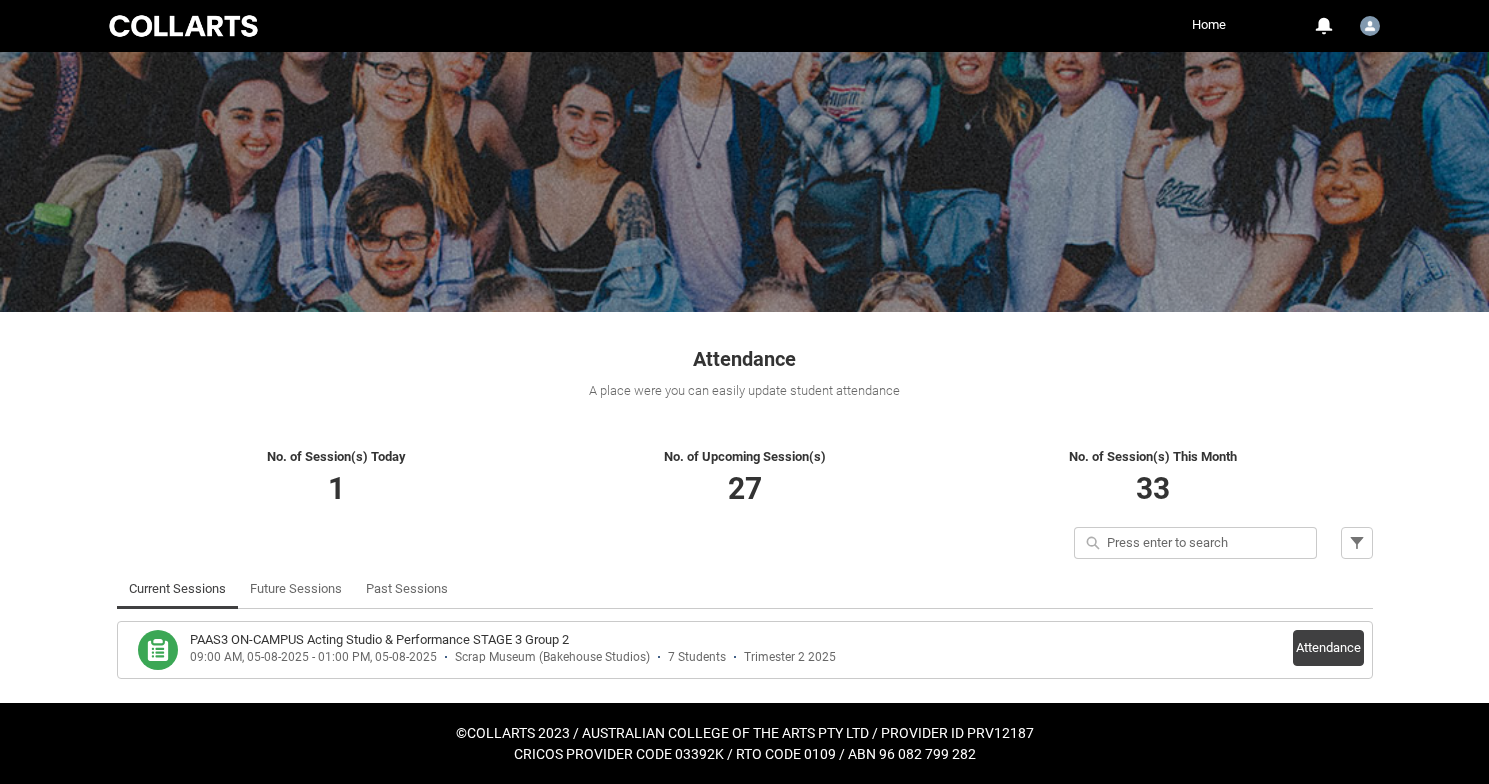 scroll, scrollTop: 0, scrollLeft: 0, axis: both 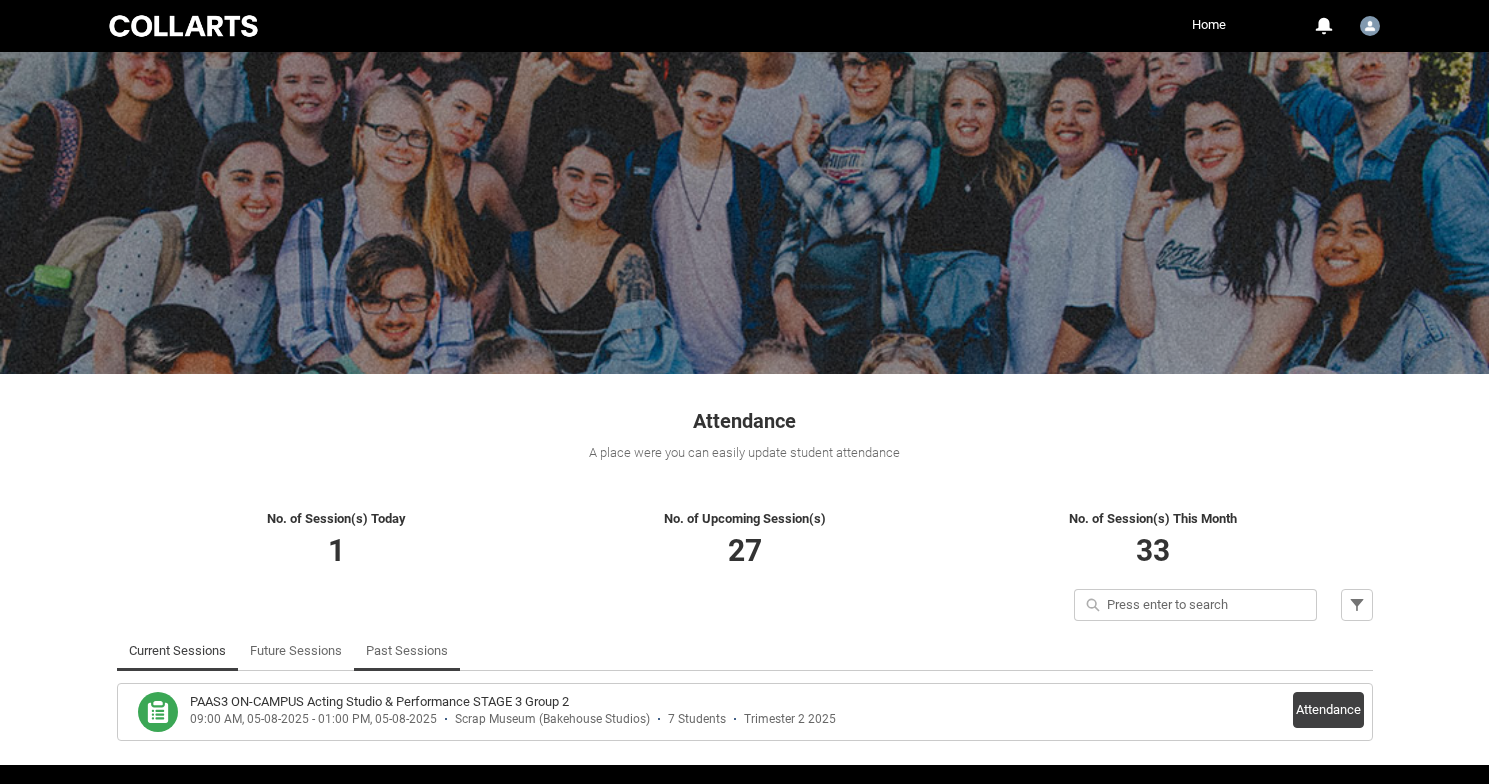 click on "Past Sessions" at bounding box center (407, 651) 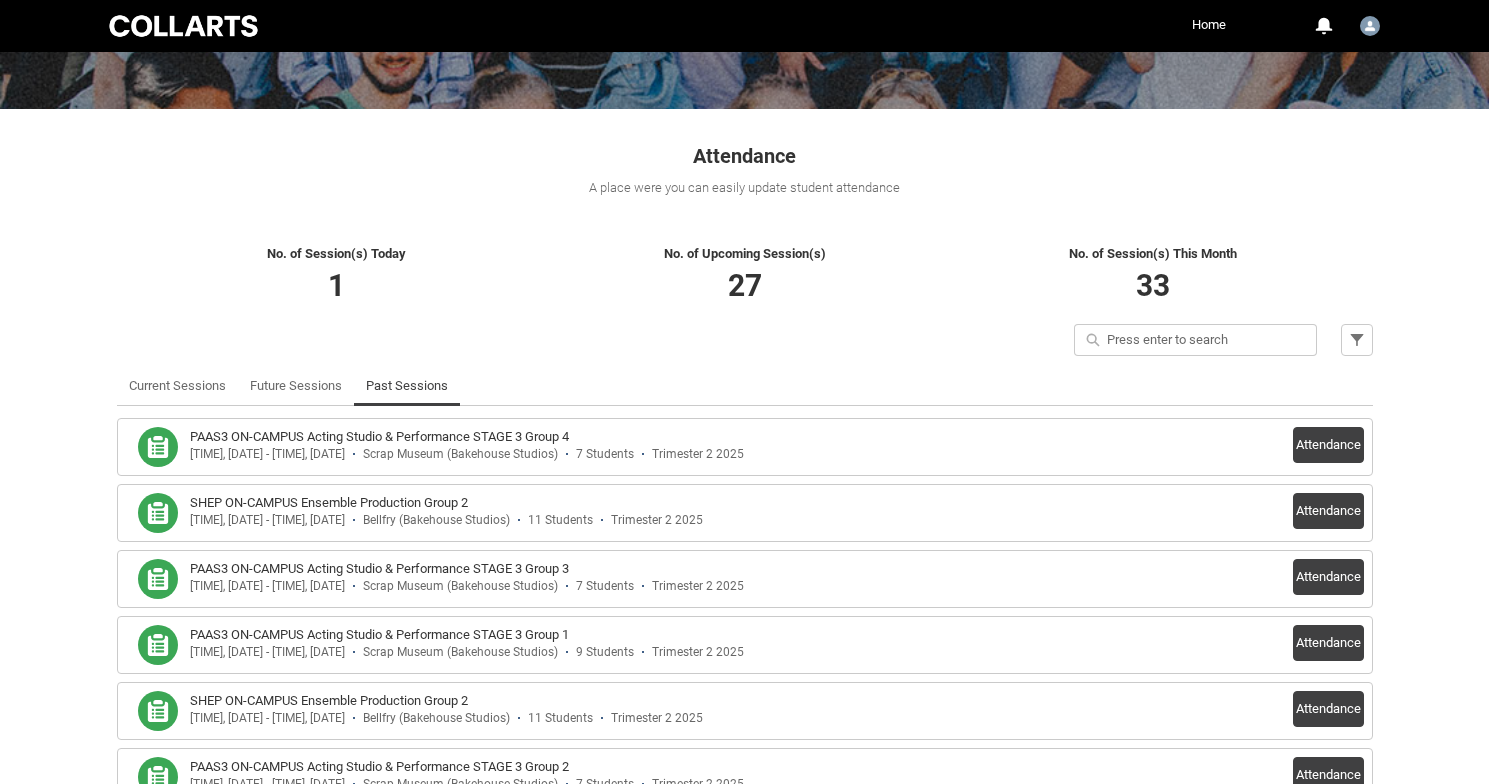 scroll, scrollTop: 267, scrollLeft: 0, axis: vertical 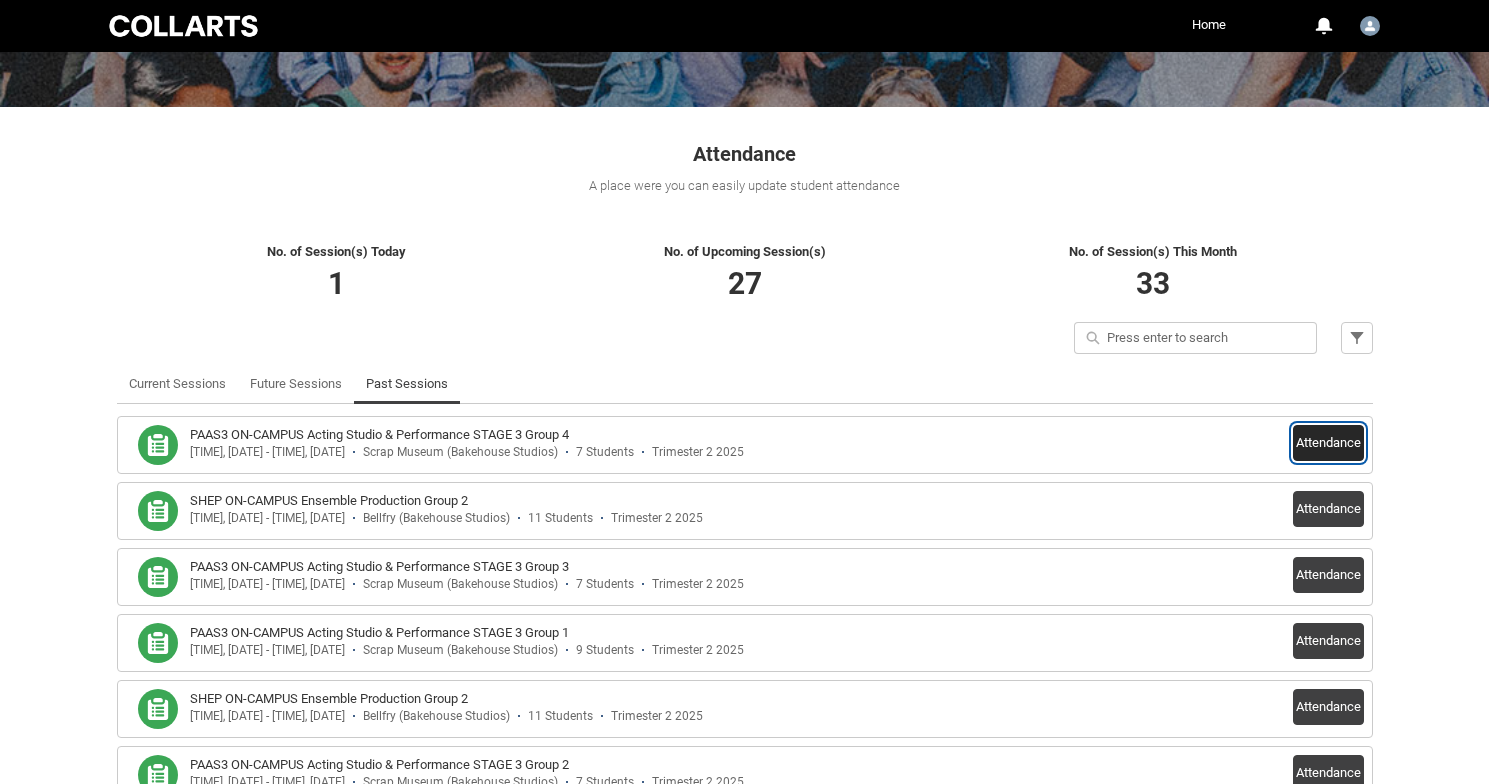 click on "Attendance" at bounding box center [1328, 443] 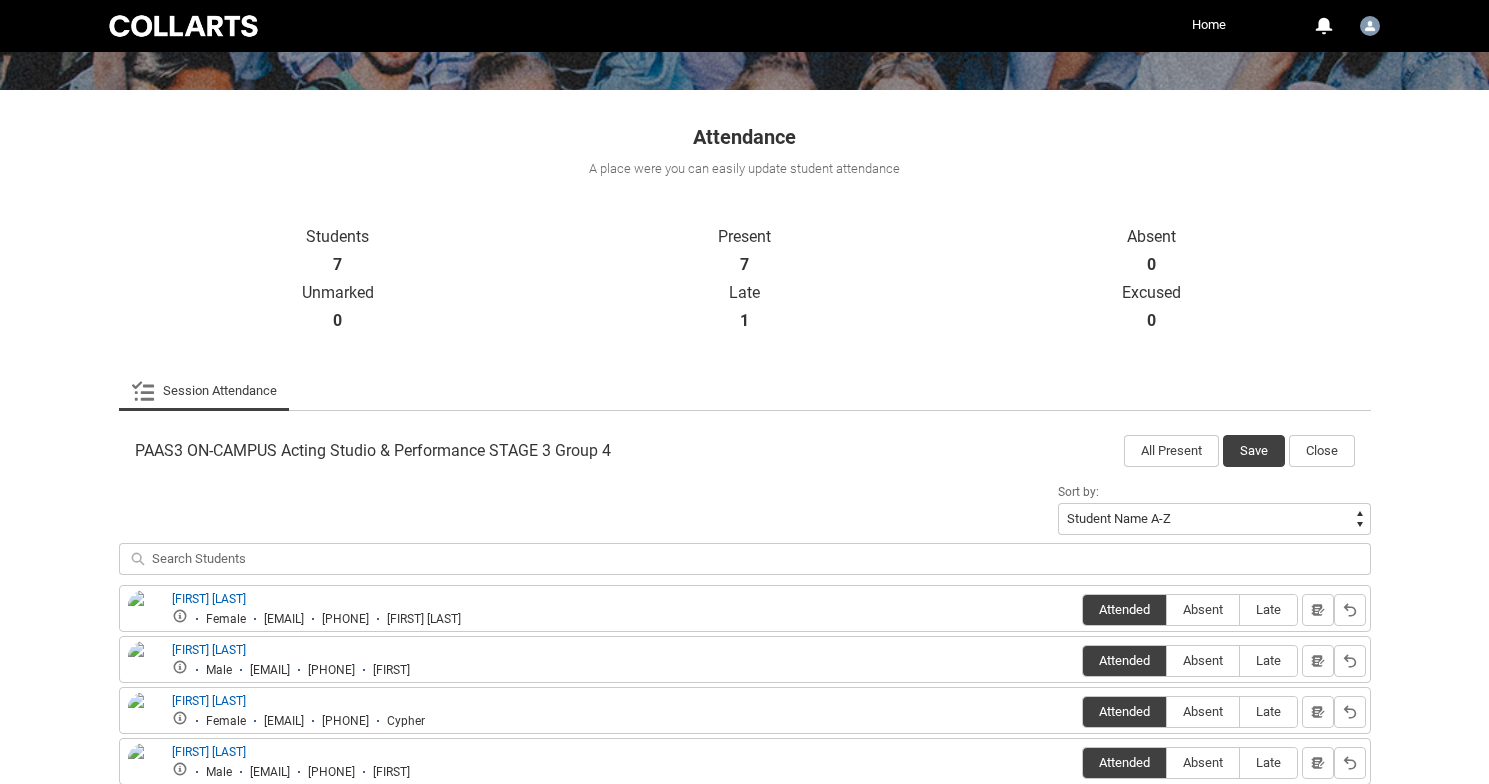 scroll, scrollTop: 280, scrollLeft: 0, axis: vertical 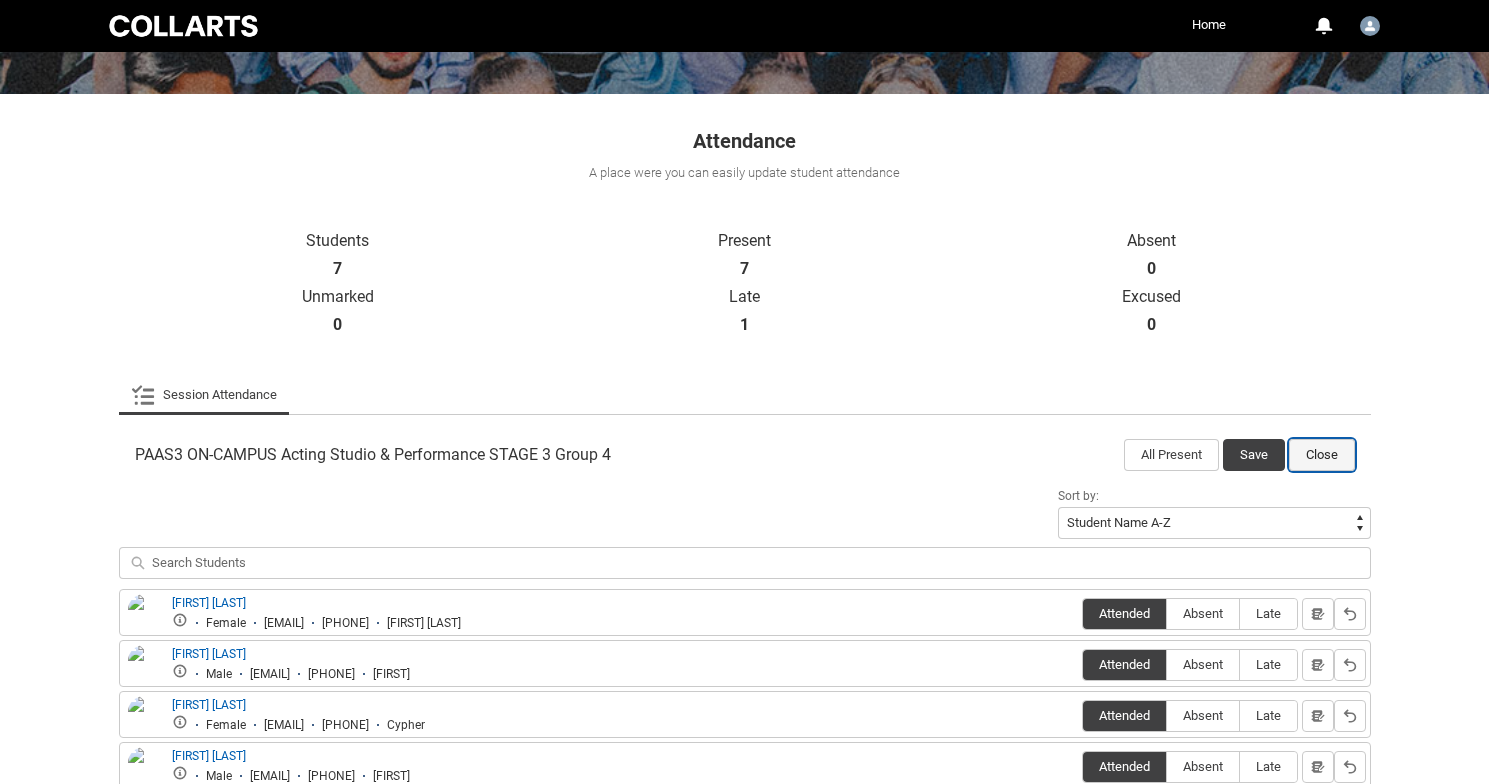 click on "Close" at bounding box center [1322, 455] 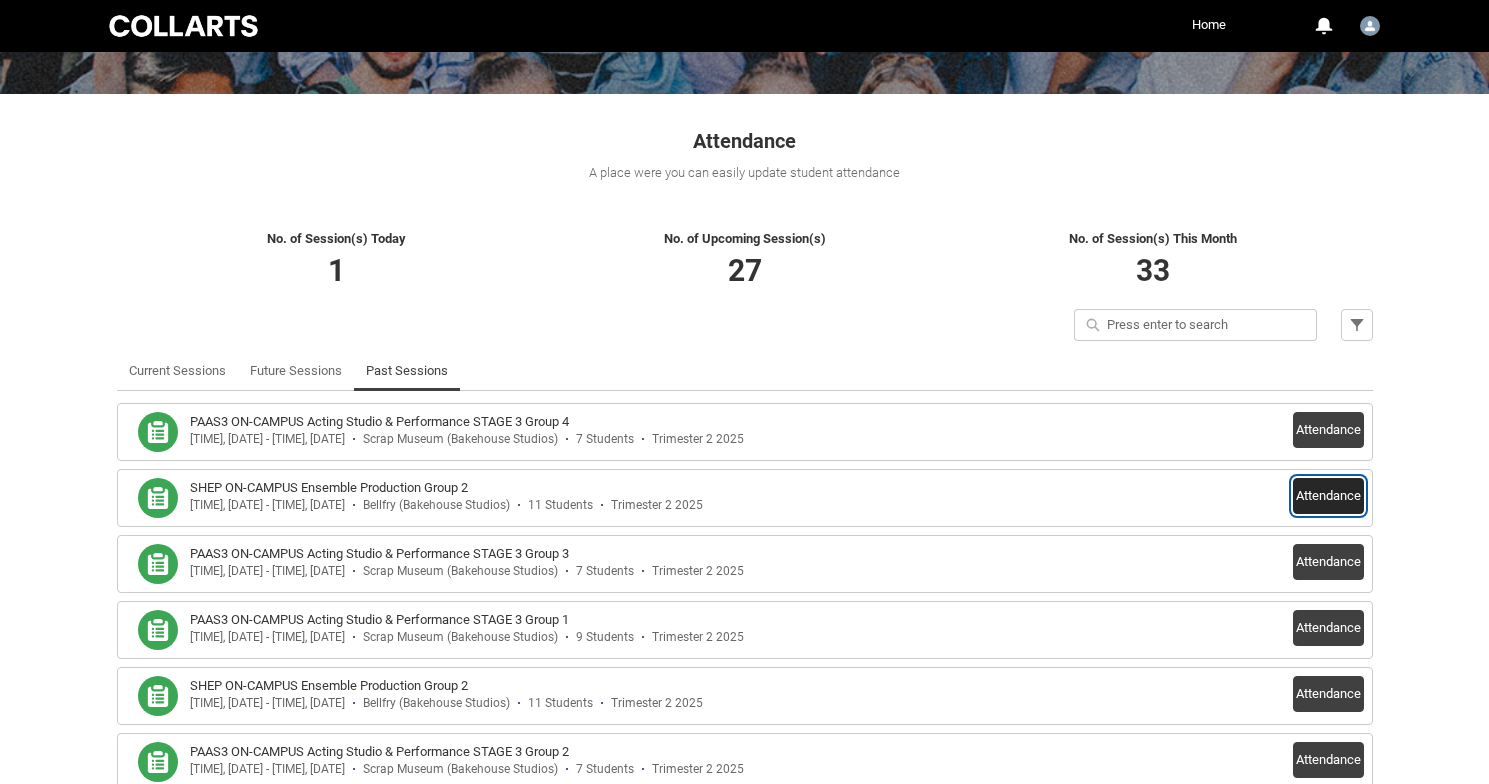 click on "Attendance" at bounding box center [1328, 496] 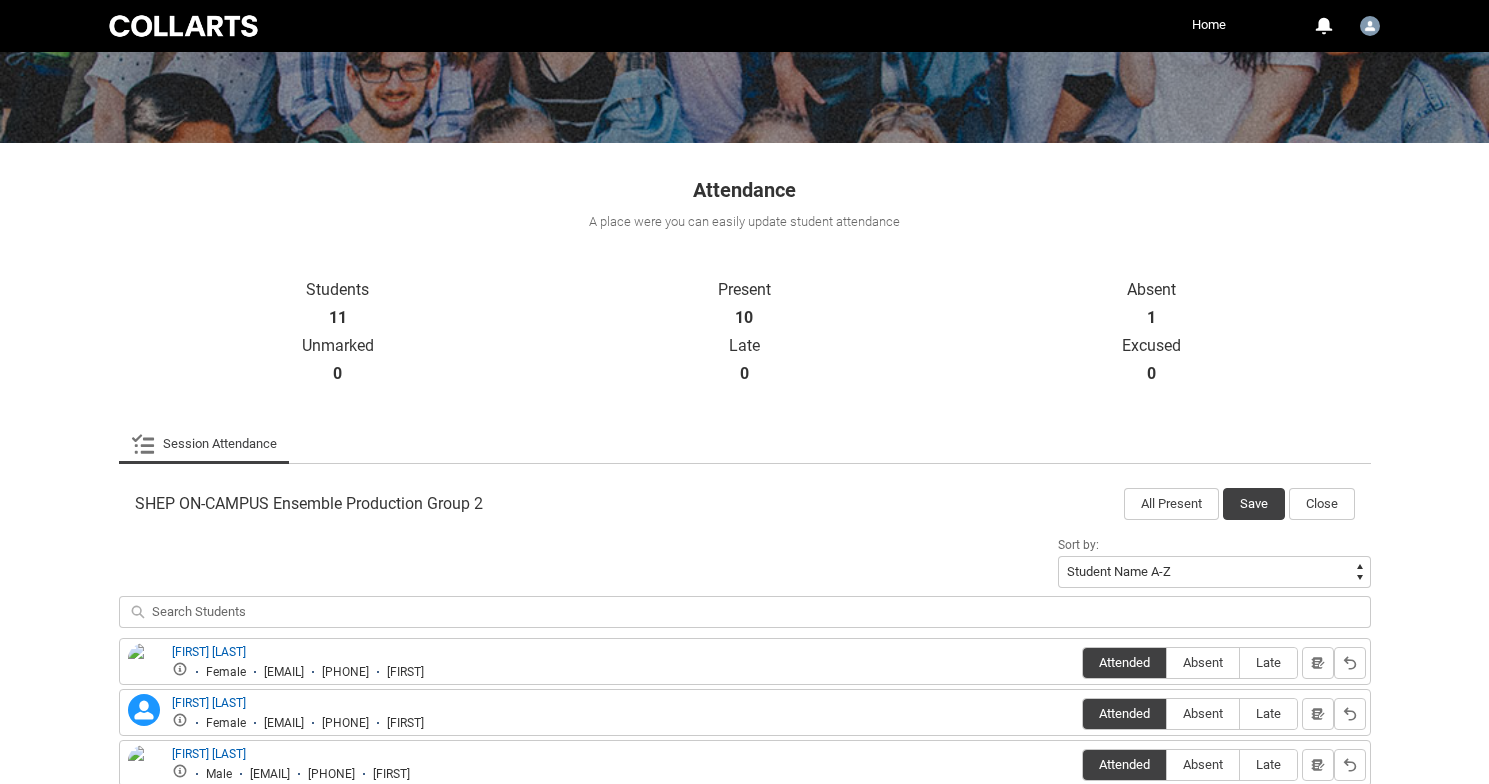 scroll, scrollTop: 0, scrollLeft: 0, axis: both 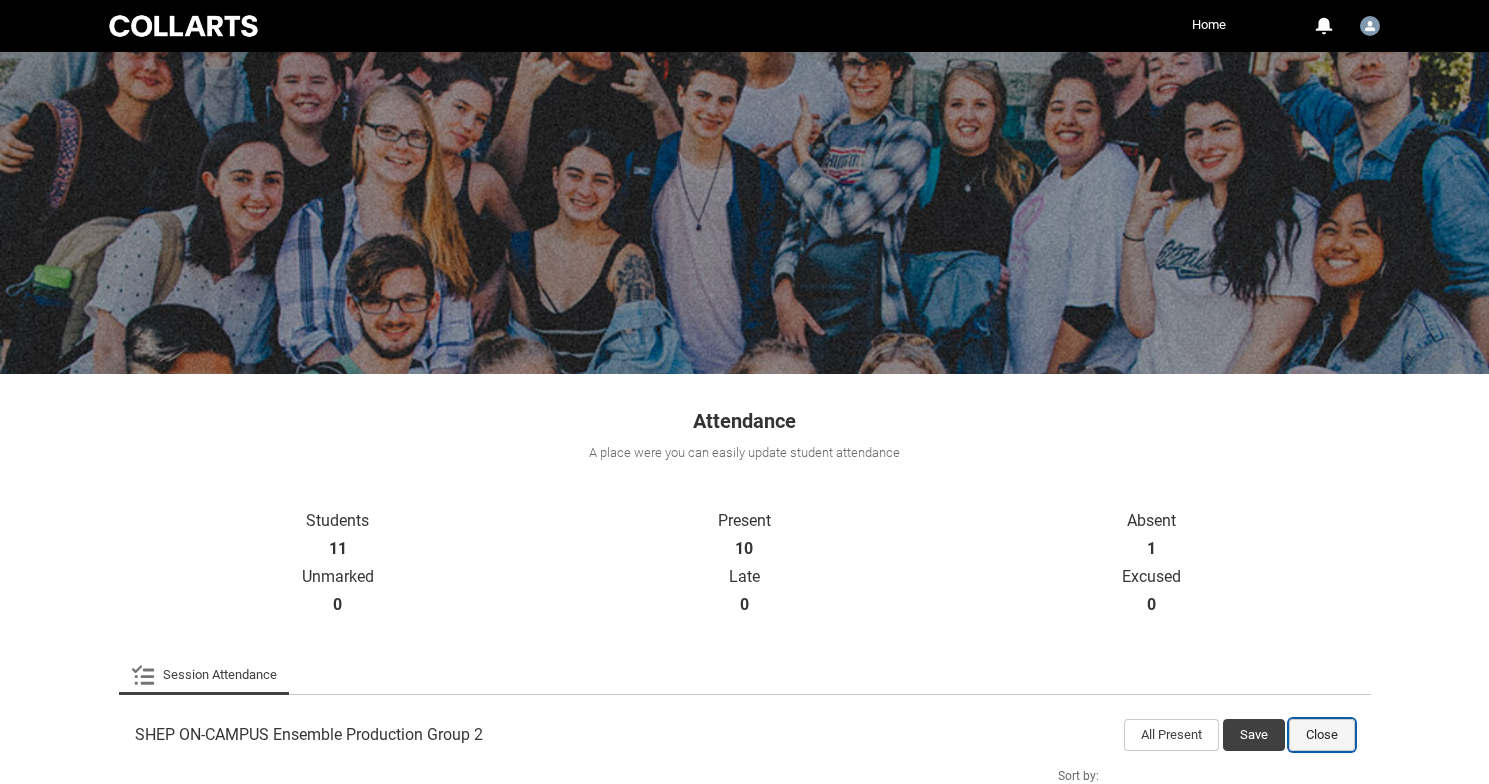 click on "Close" at bounding box center (1322, 735) 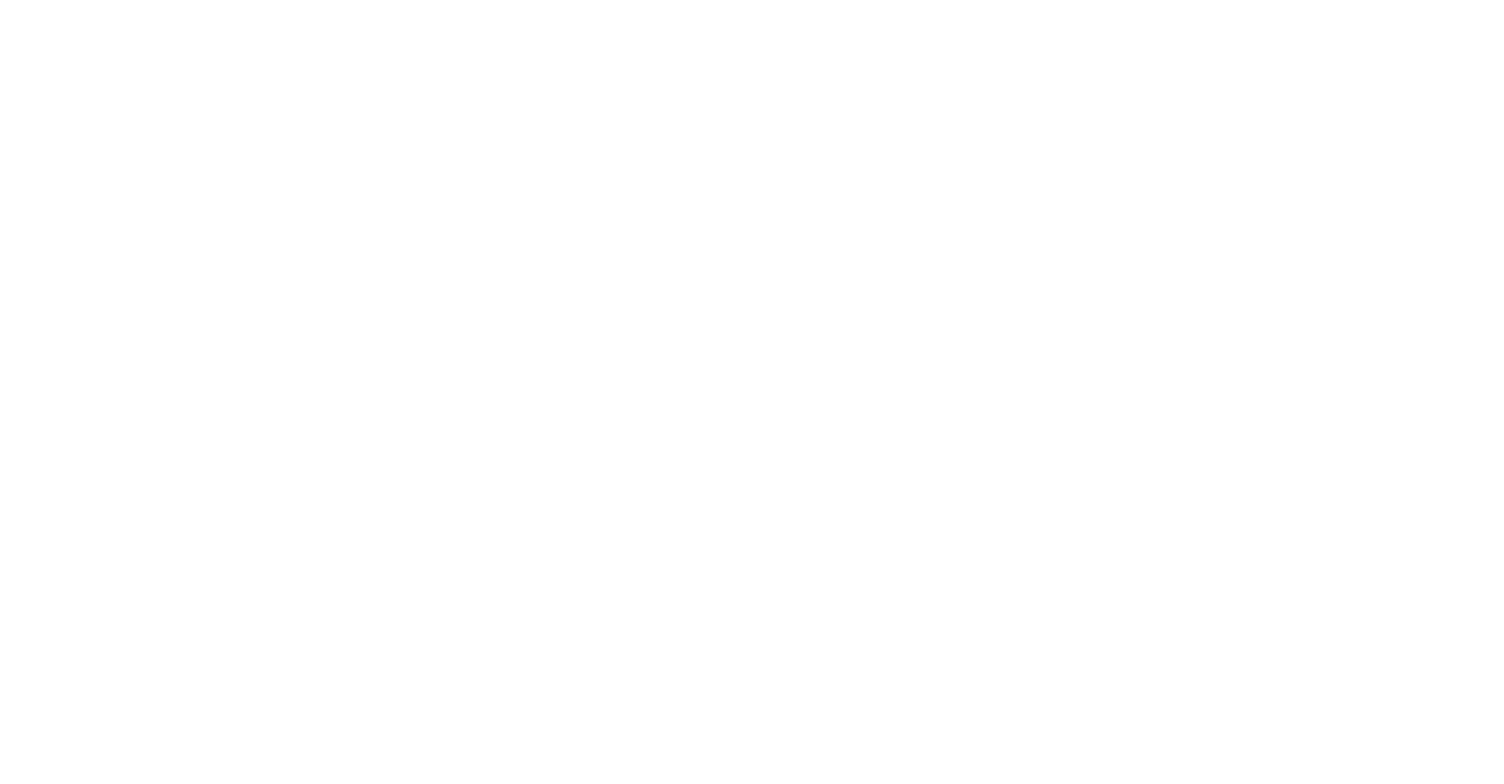scroll, scrollTop: 0, scrollLeft: 0, axis: both 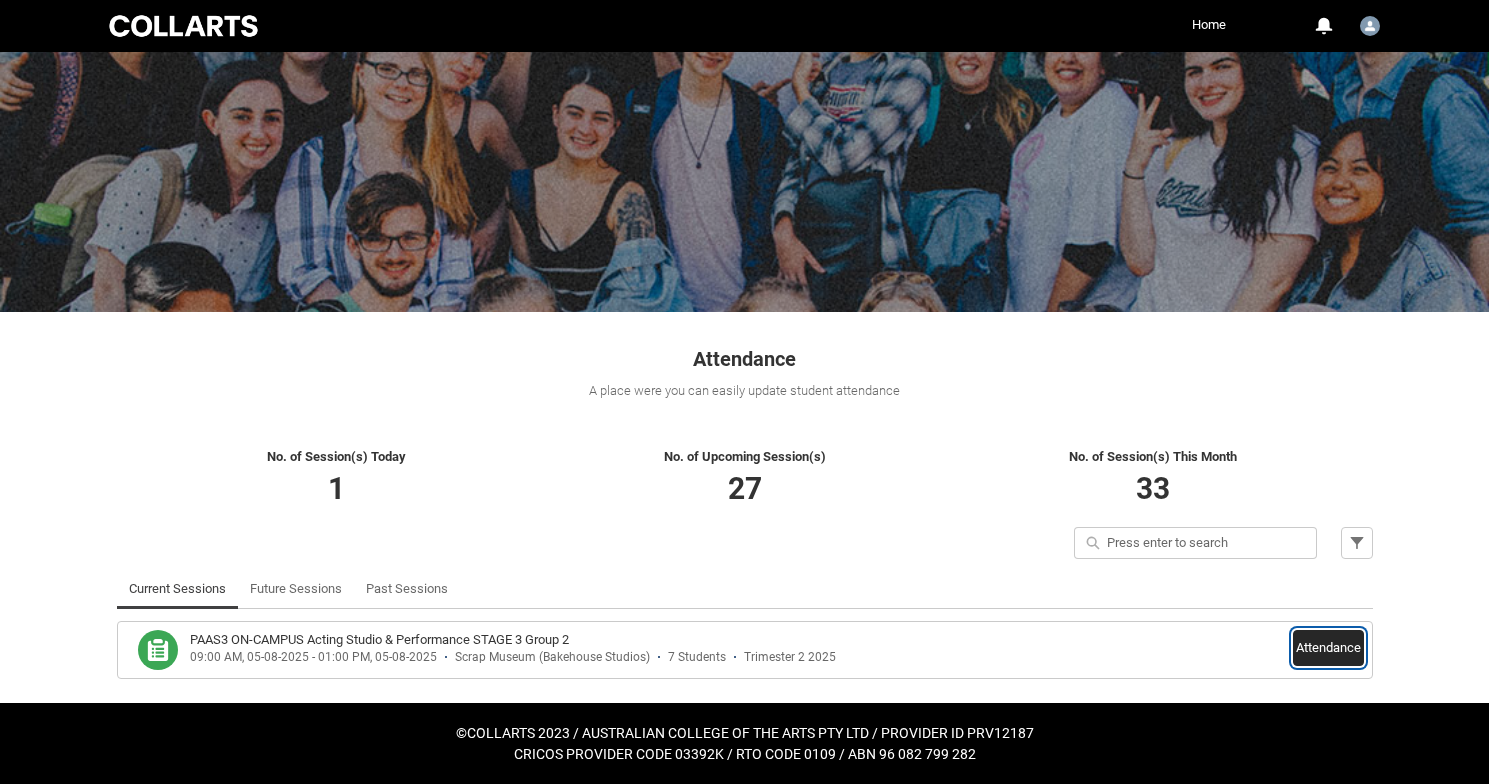click on "Attendance" at bounding box center (1328, 648) 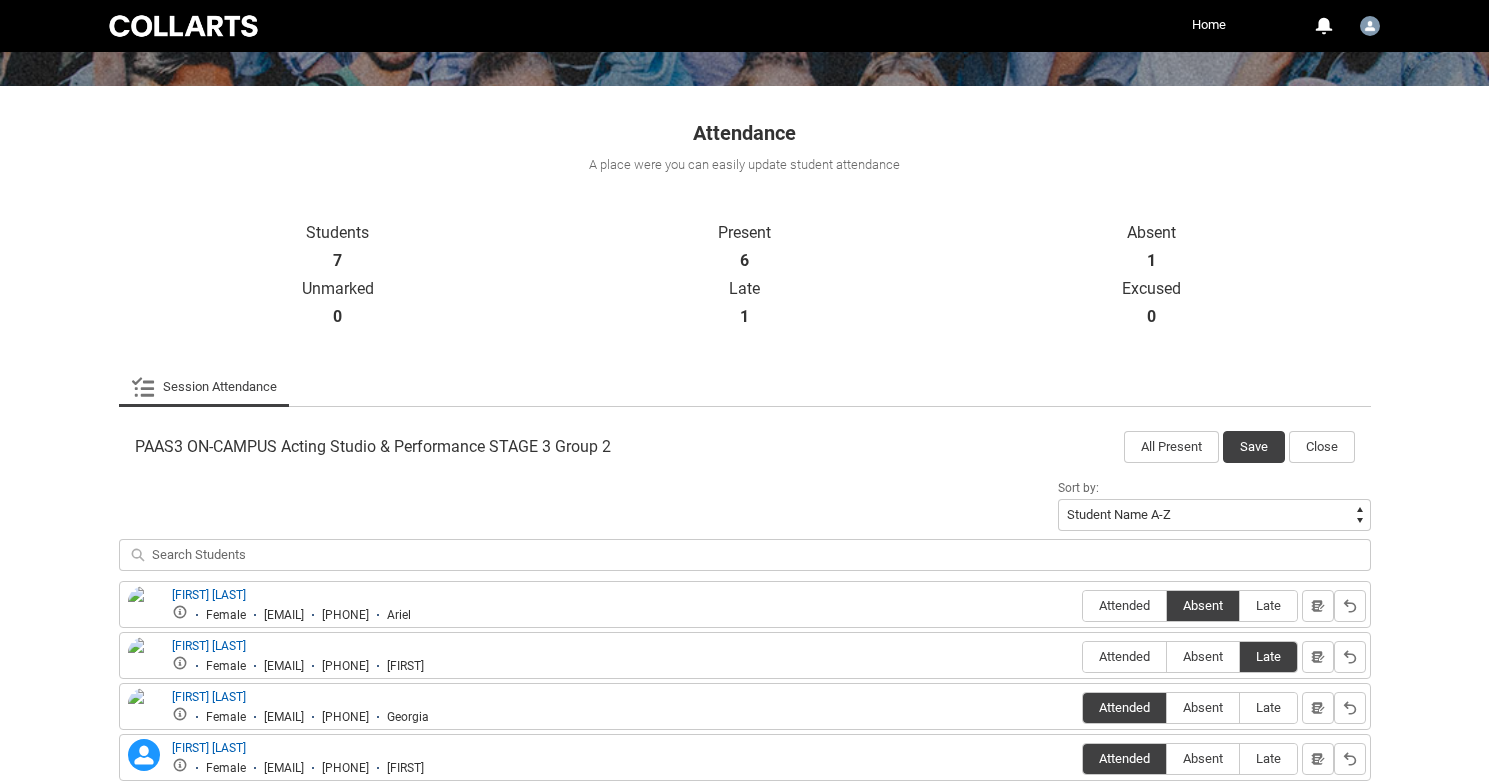 scroll, scrollTop: 371, scrollLeft: 0, axis: vertical 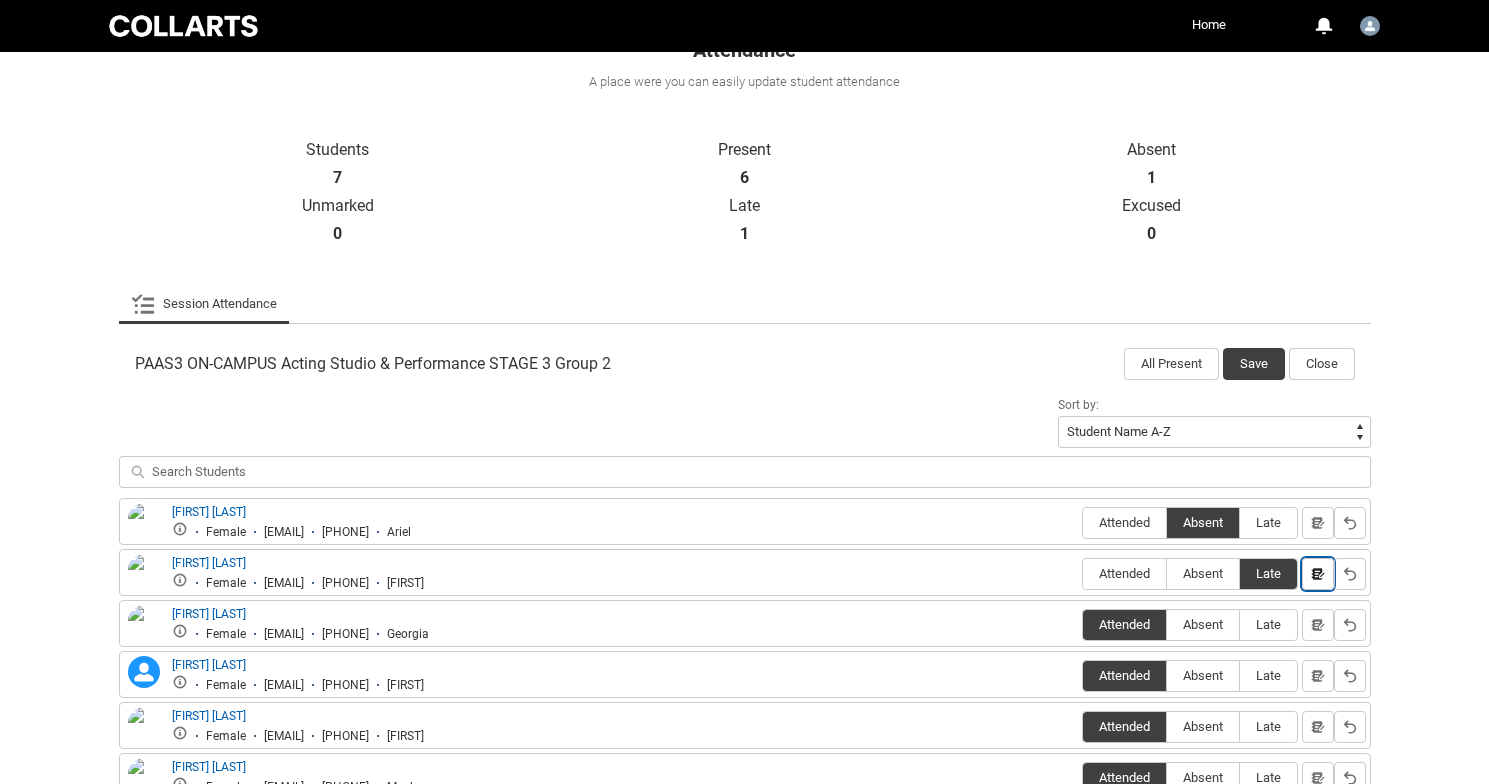click 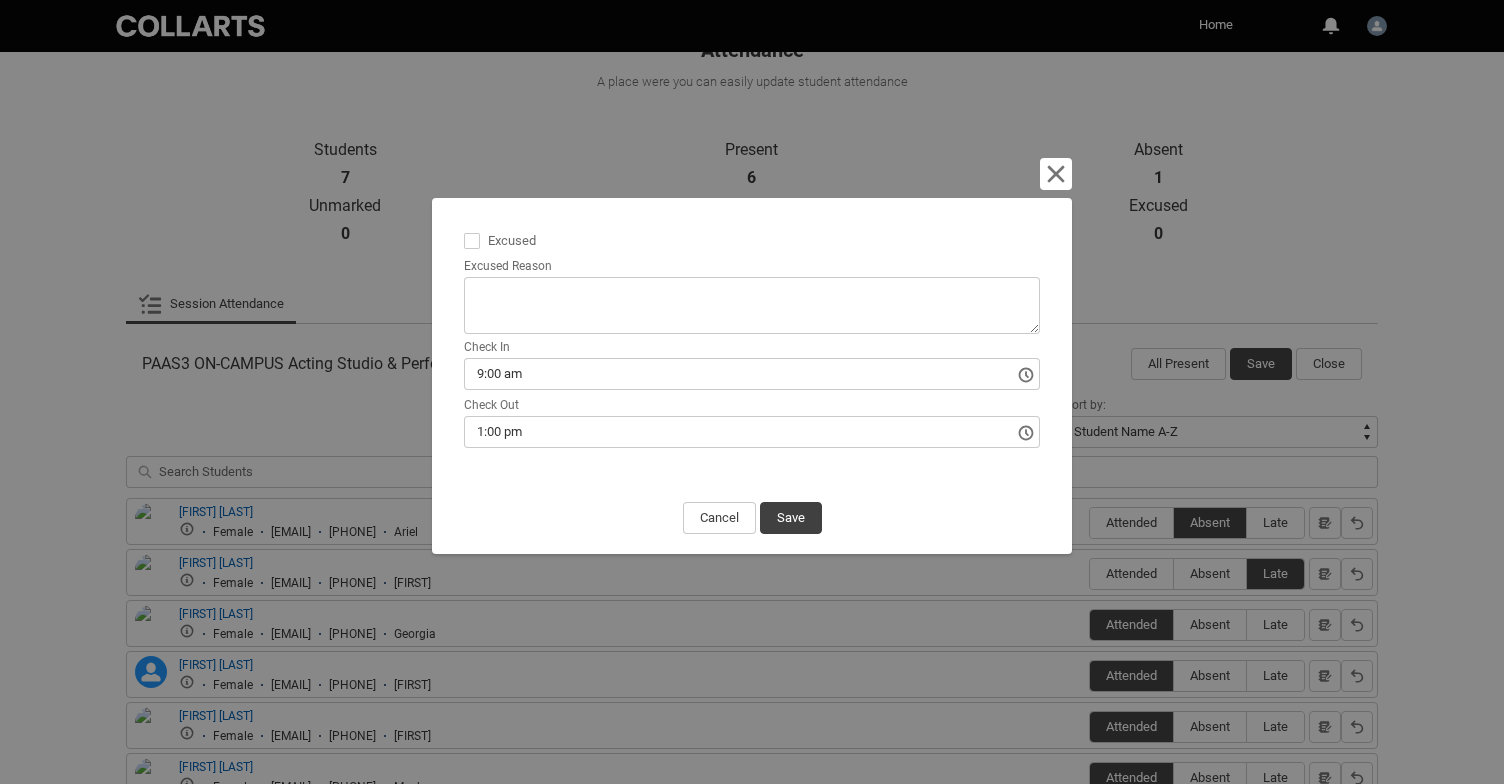 click at bounding box center (472, 241) 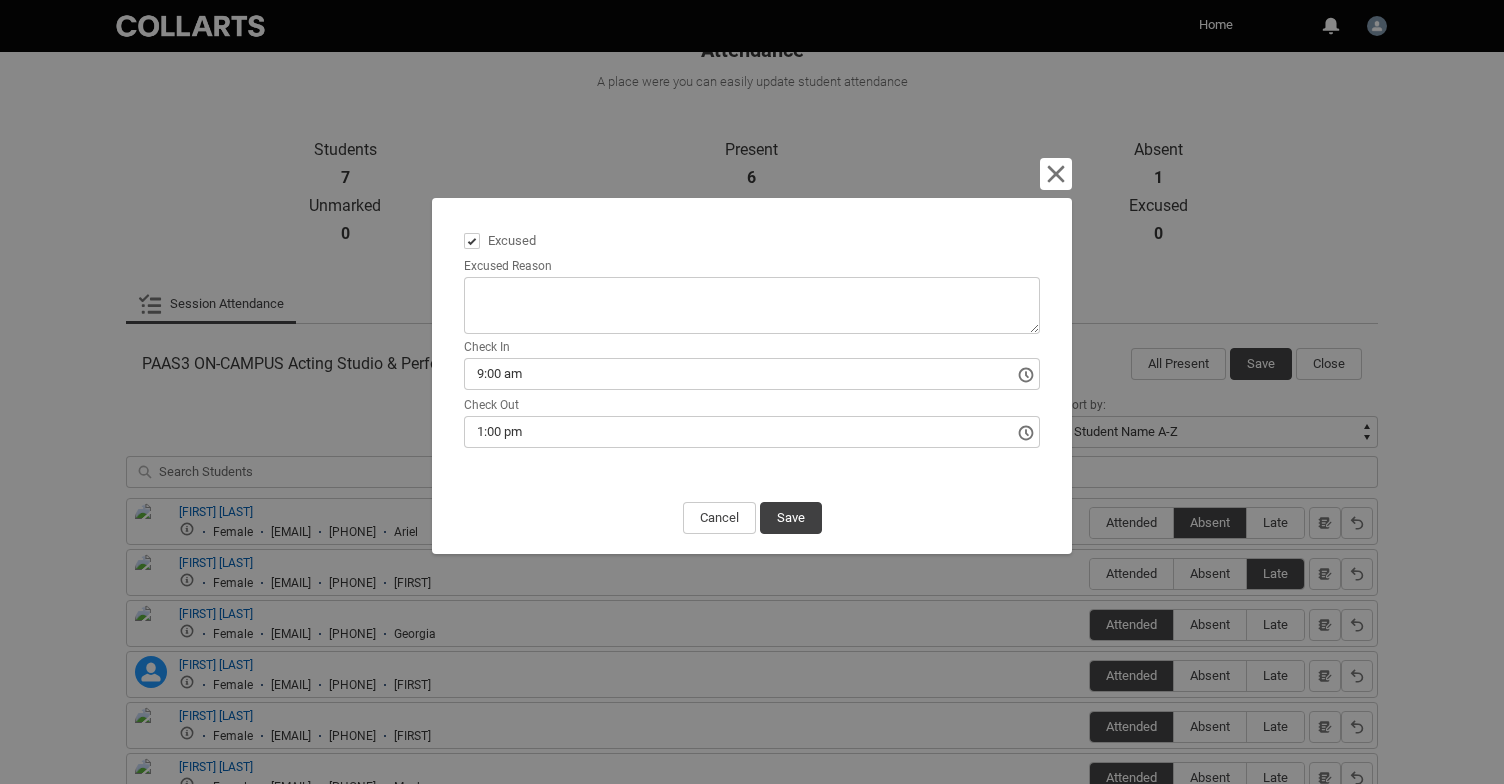 click on "Excused Reason" at bounding box center [752, 305] 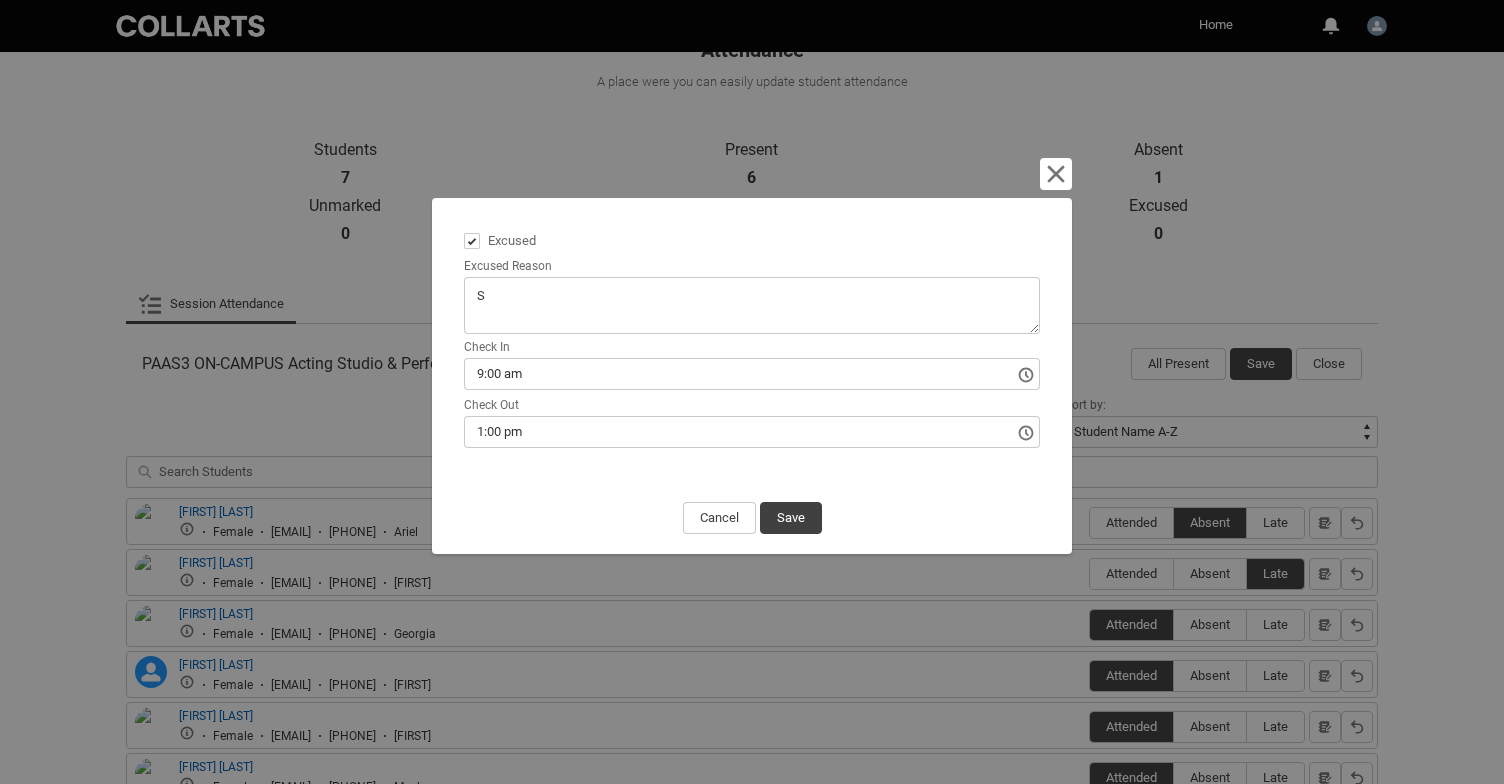 type on "Se" 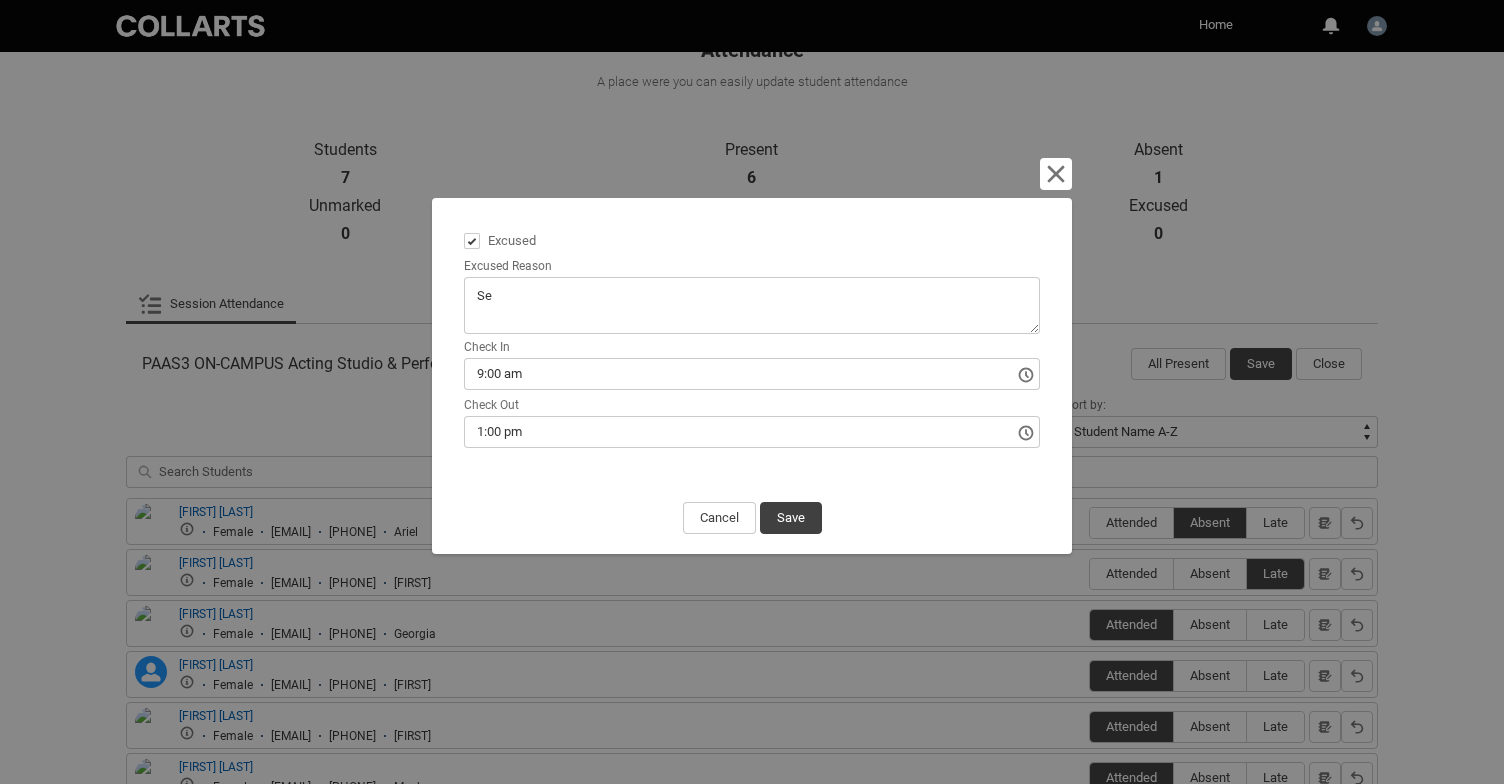 type on "Sen" 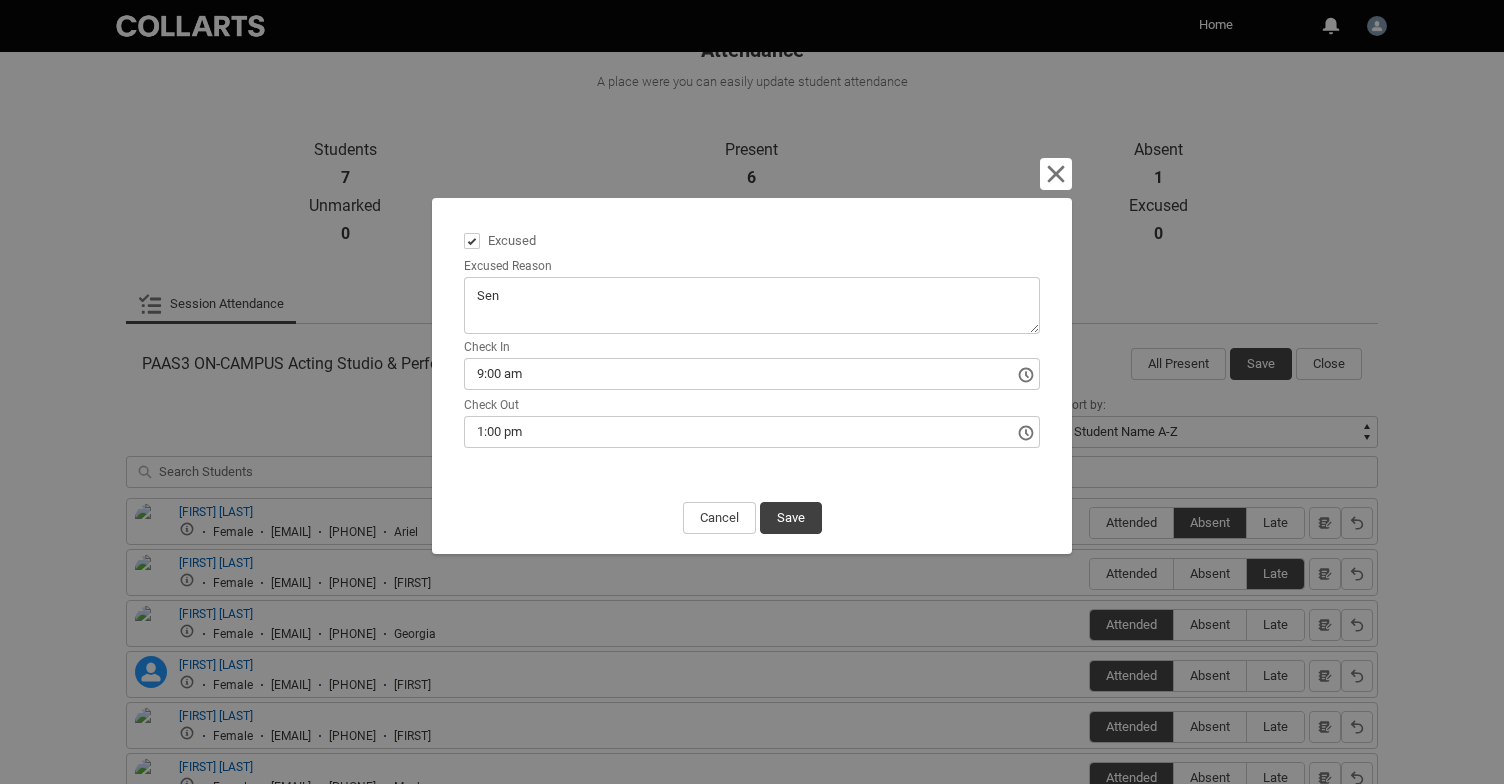type on "Sent" 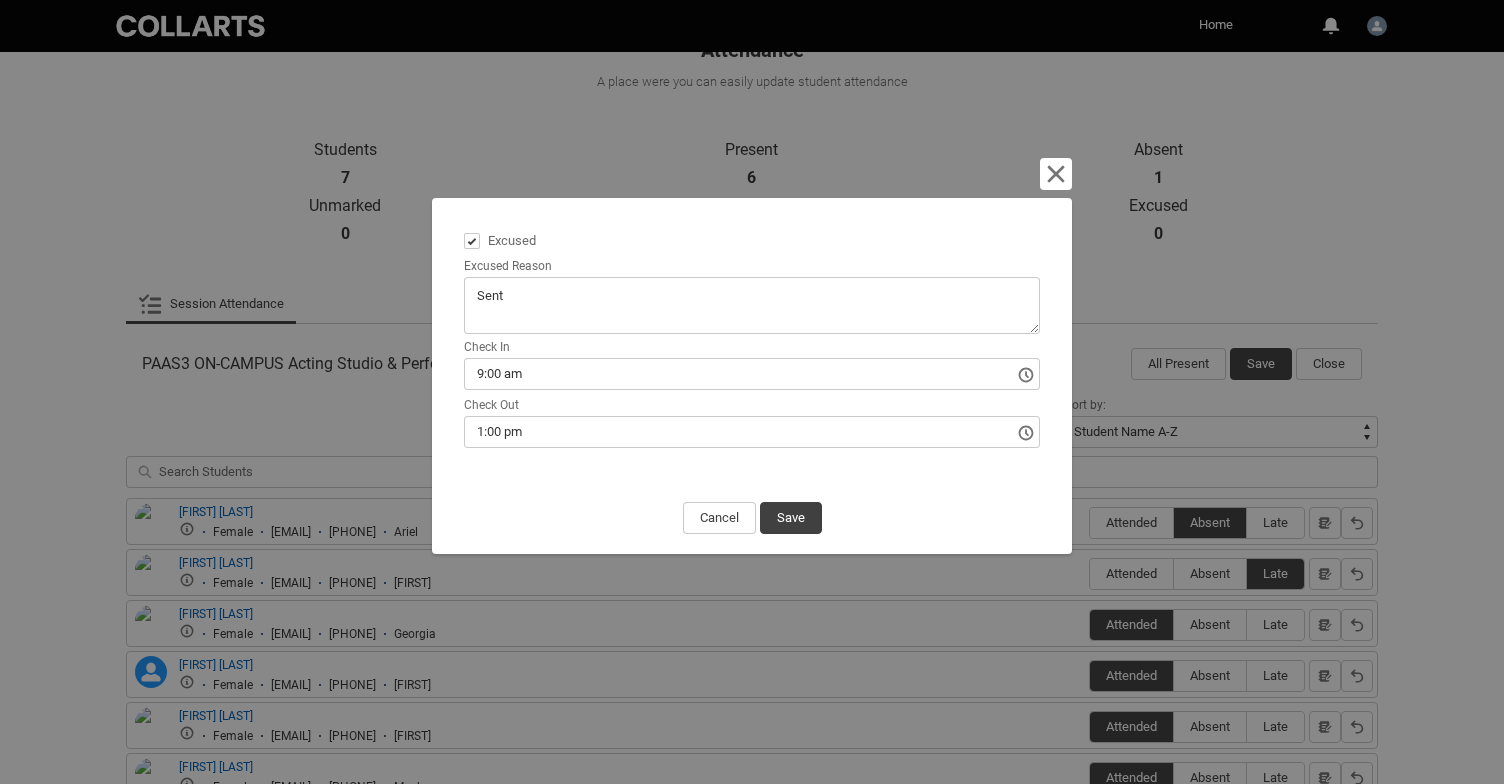 type on "Sent" 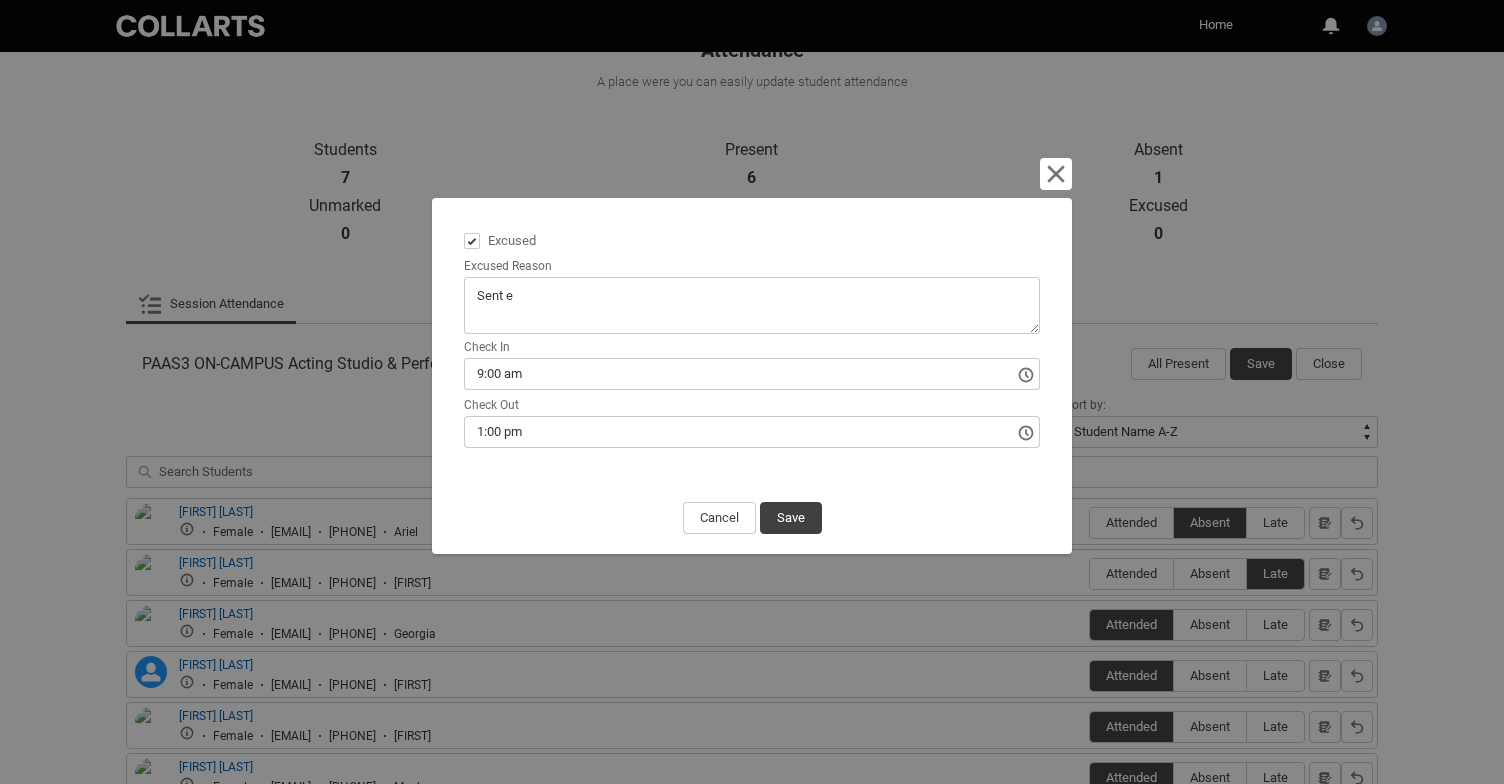 type on "Sent em" 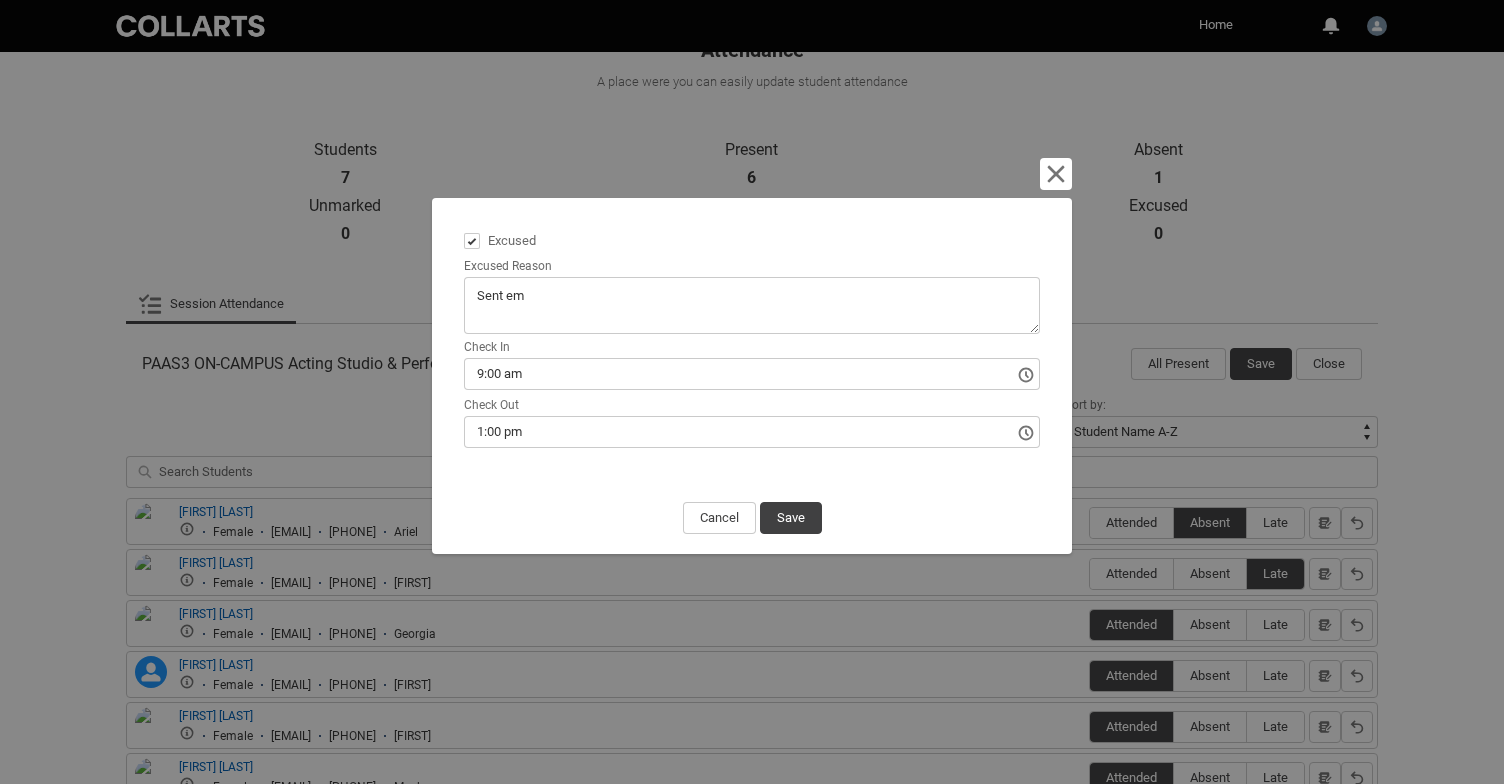 type on "Sent ema" 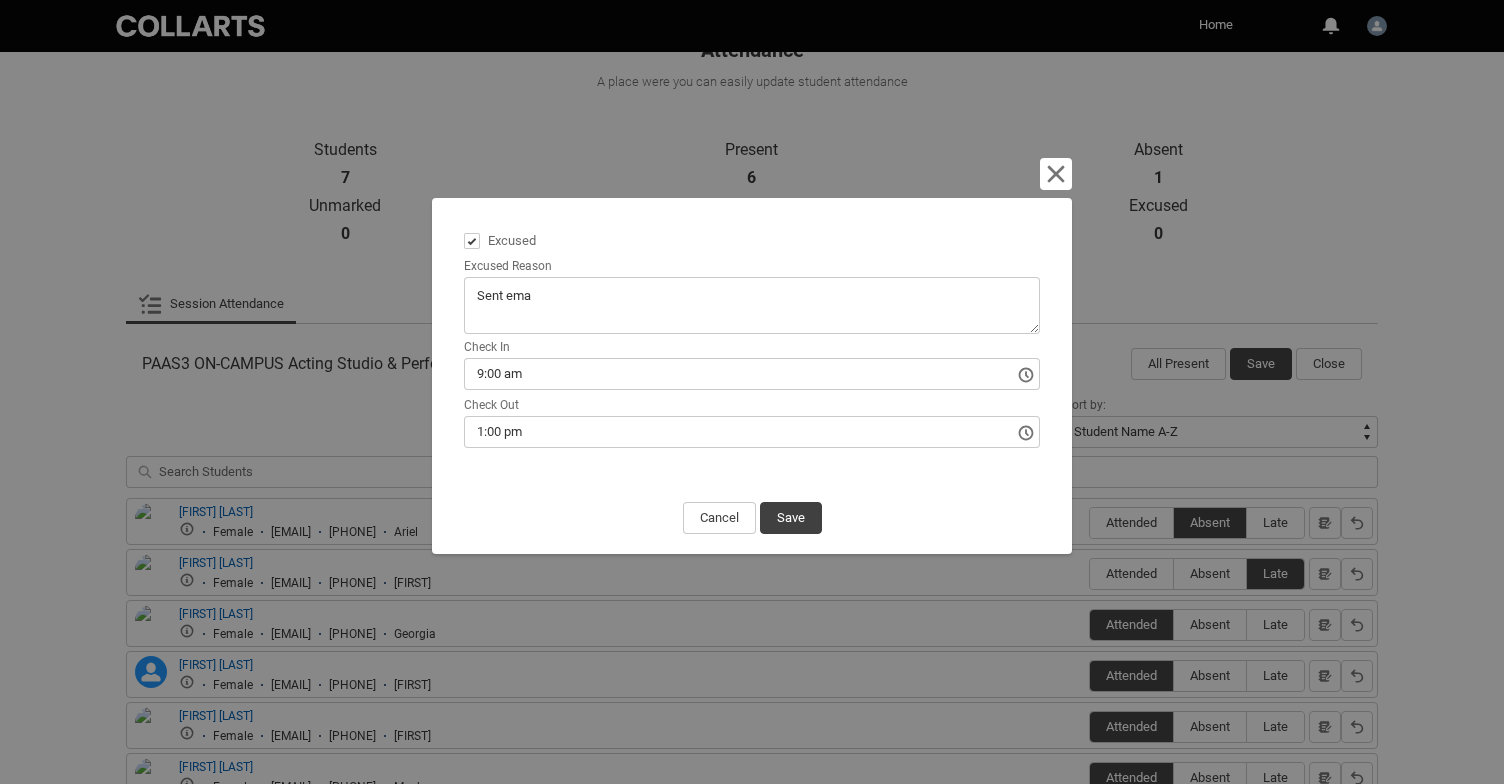 type on "Sent emai" 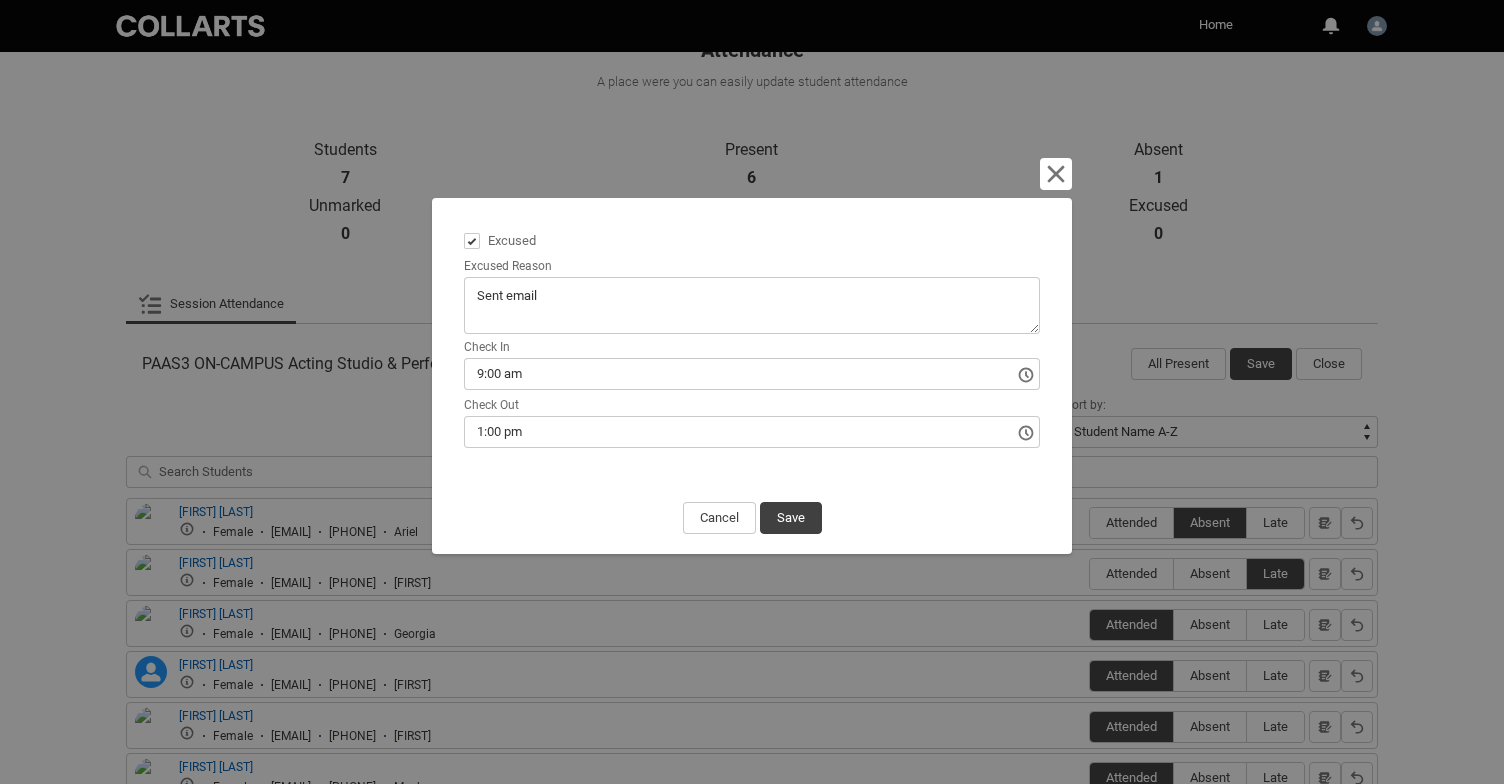 type on "Sent email" 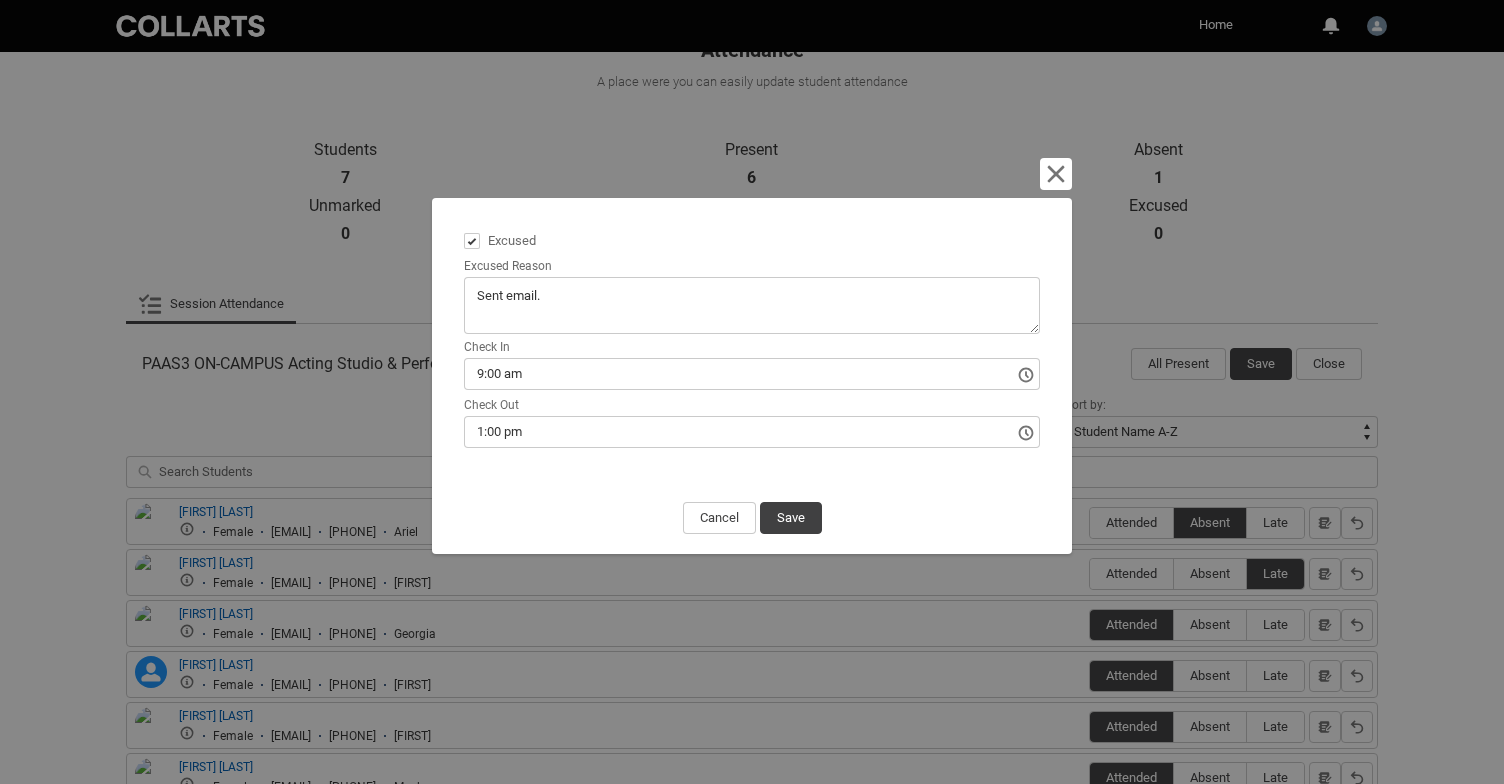 type on "Sent email." 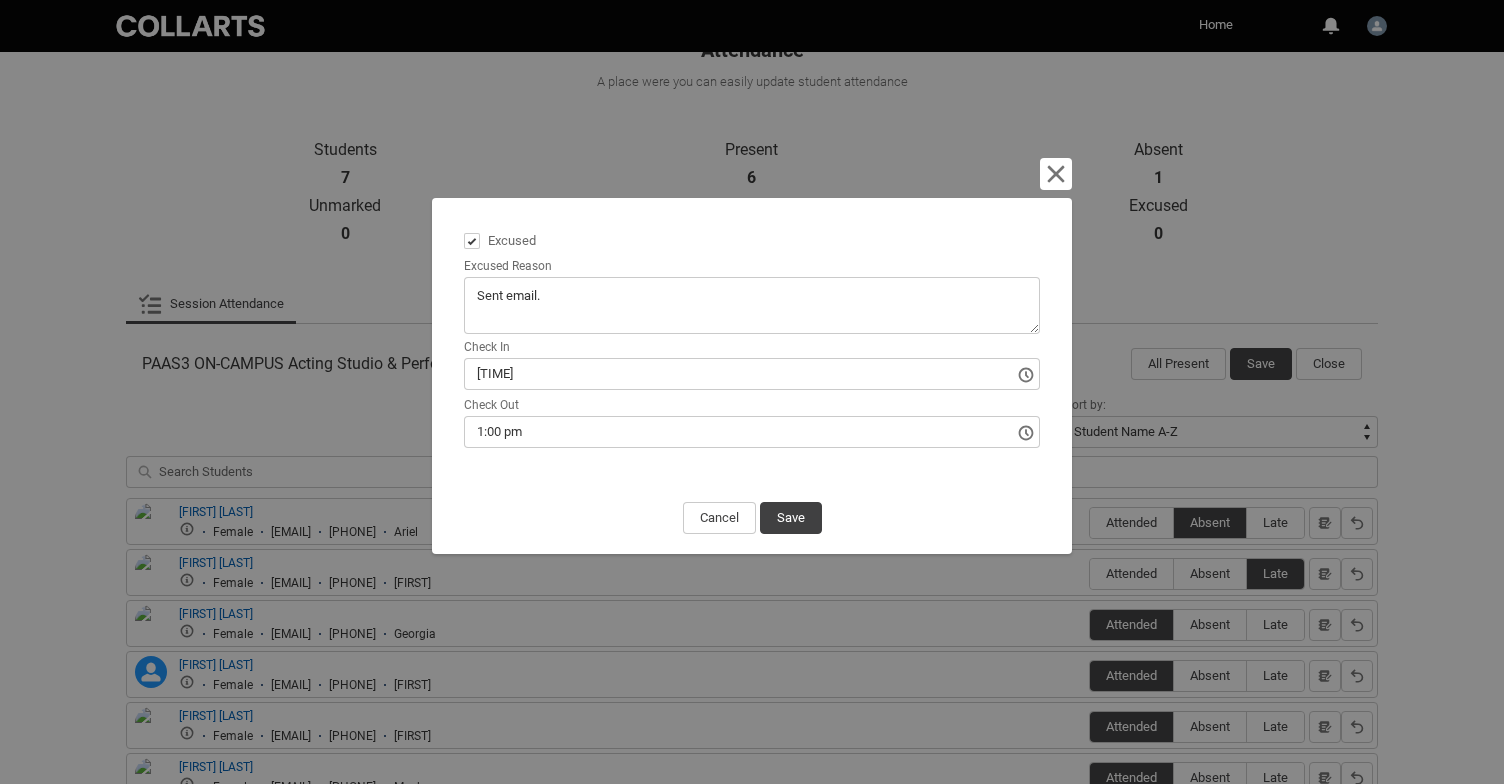 type on "9:30 am" 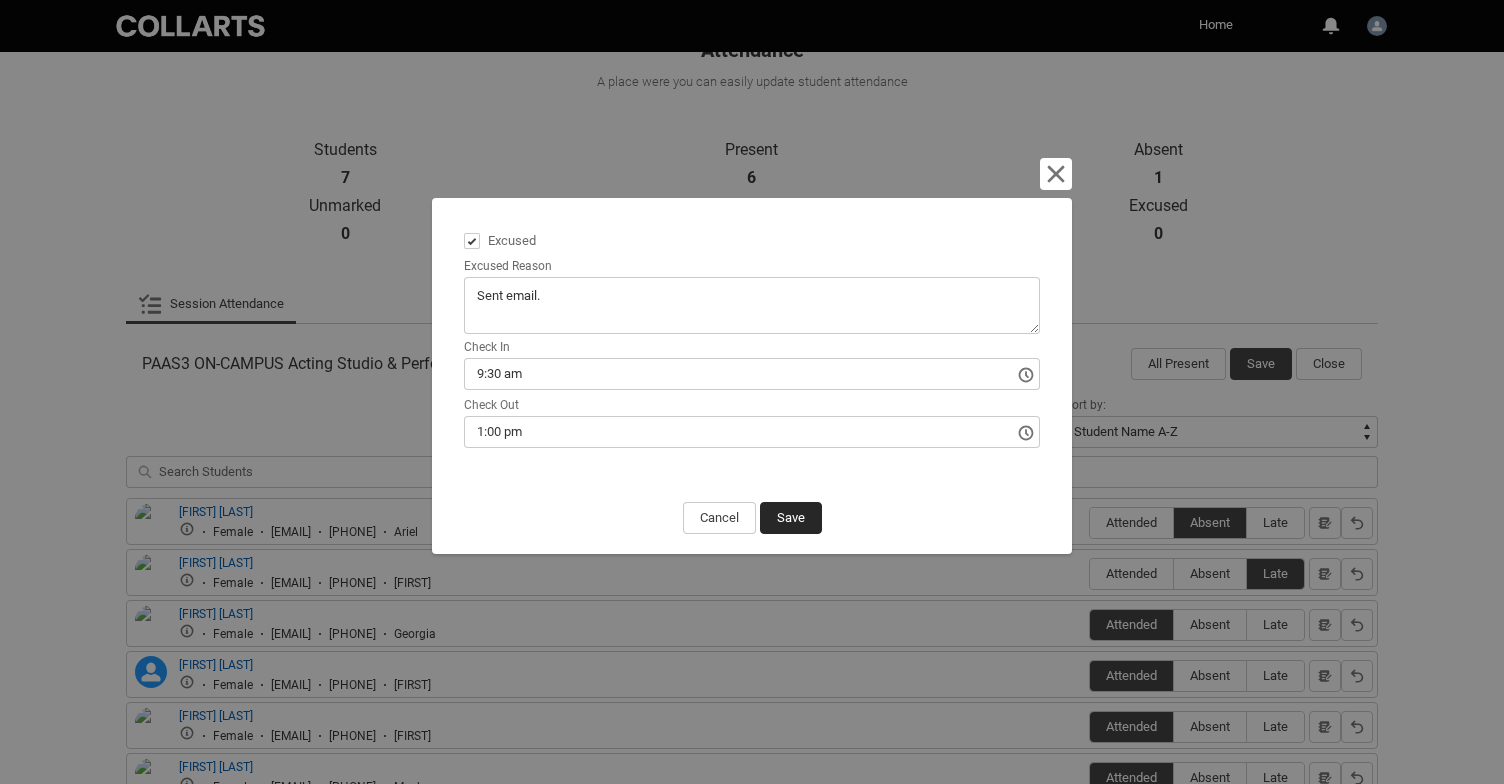 type on "09:30:00.000" 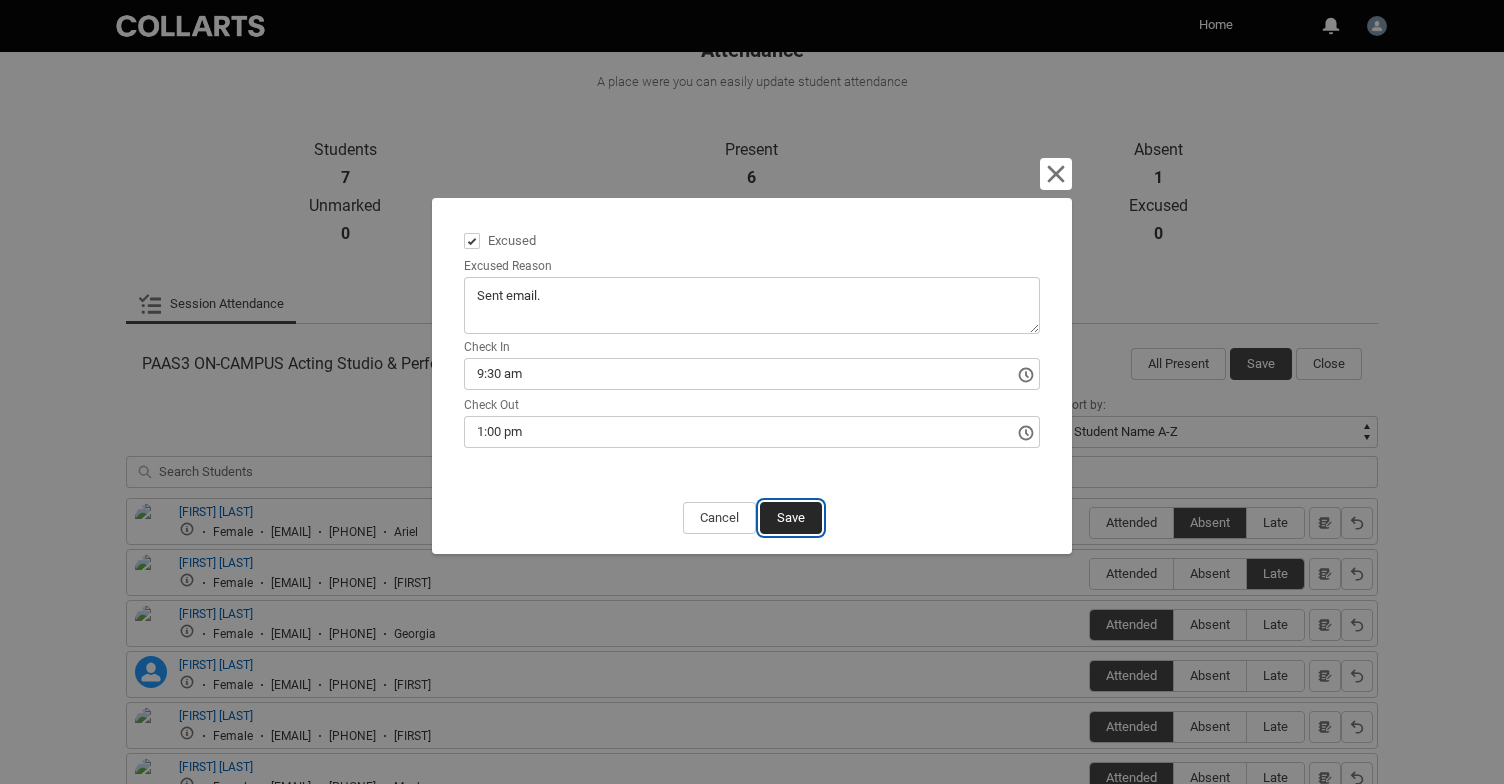 click on "Save" at bounding box center [791, 518] 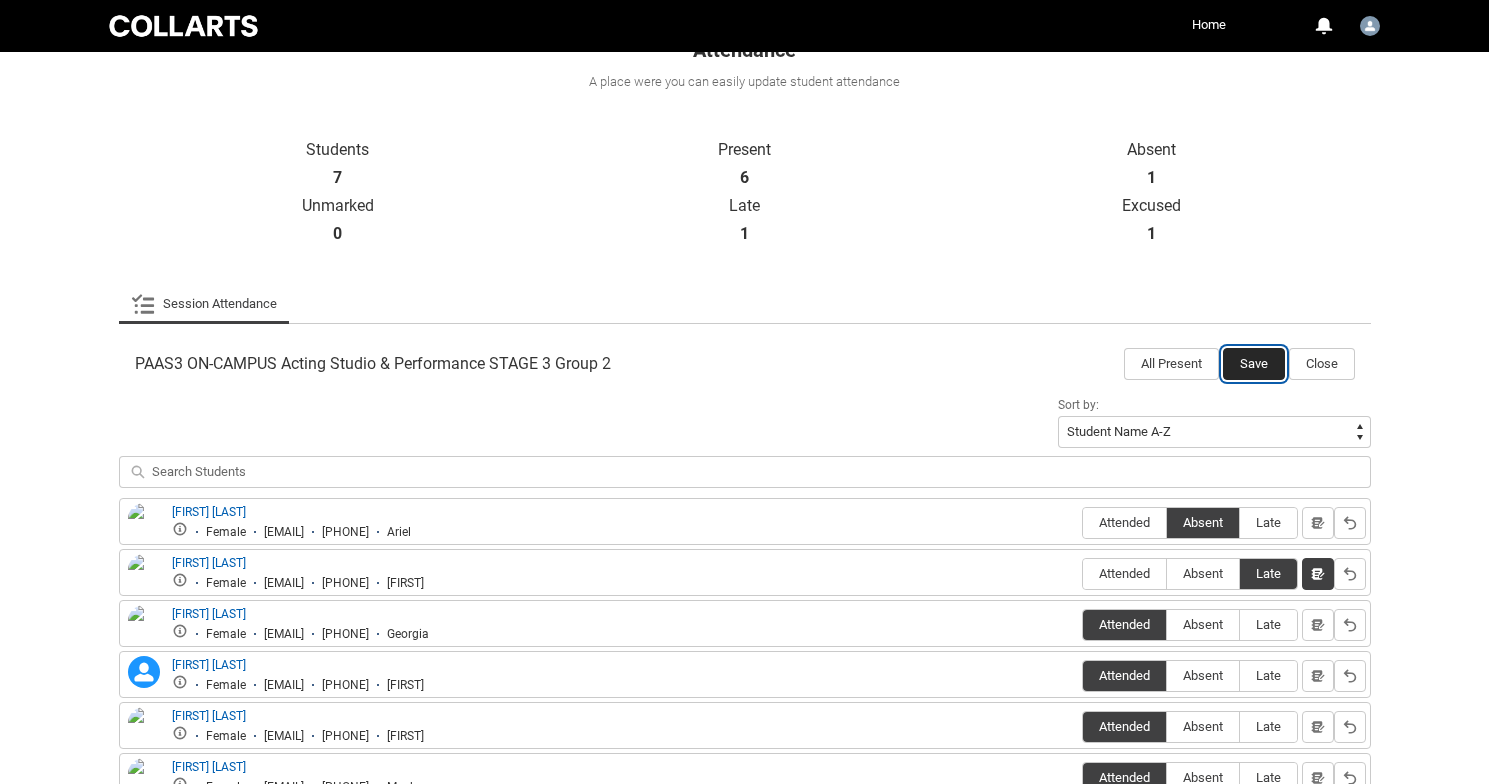 click on "Save" at bounding box center [1254, 364] 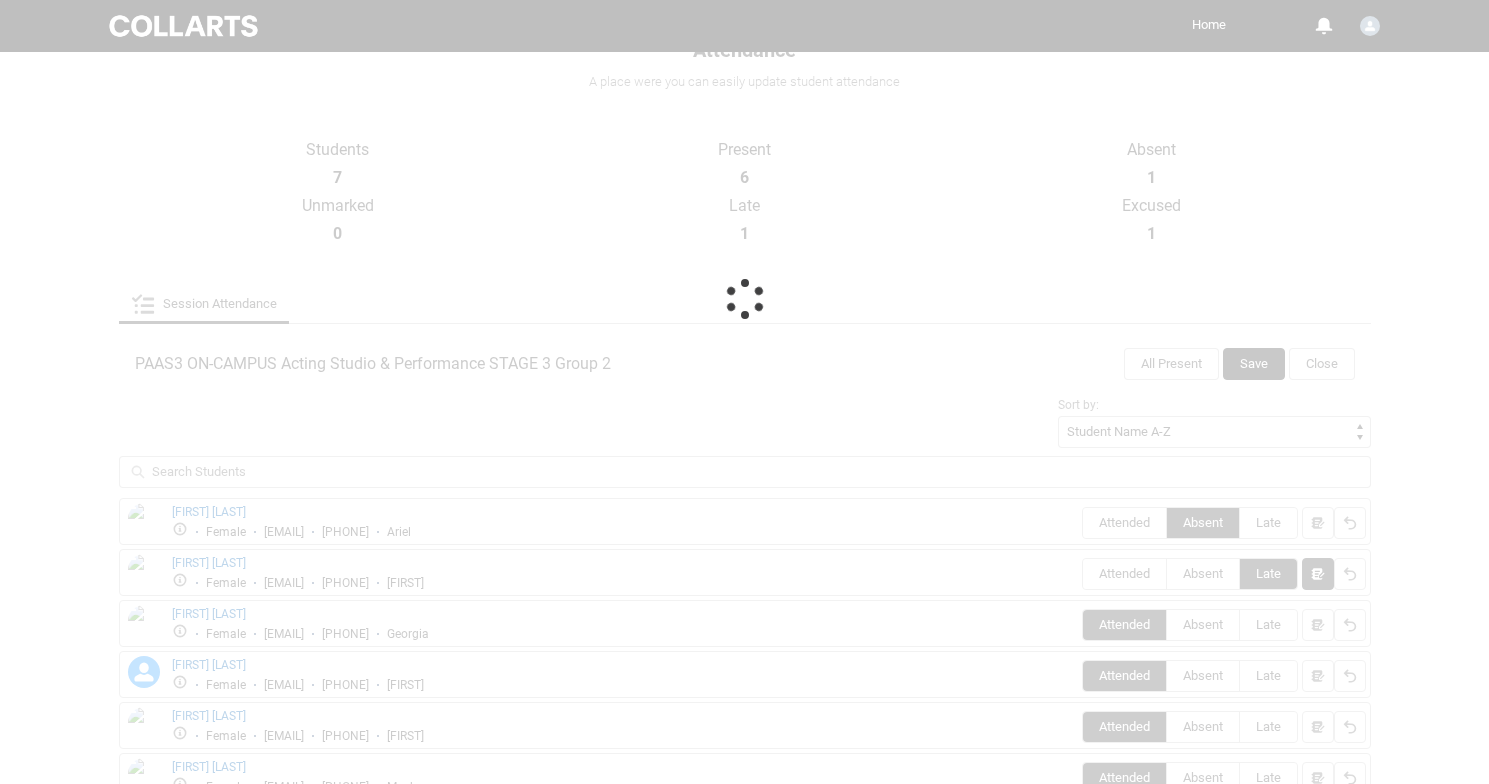 scroll, scrollTop: 62, scrollLeft: 0, axis: vertical 